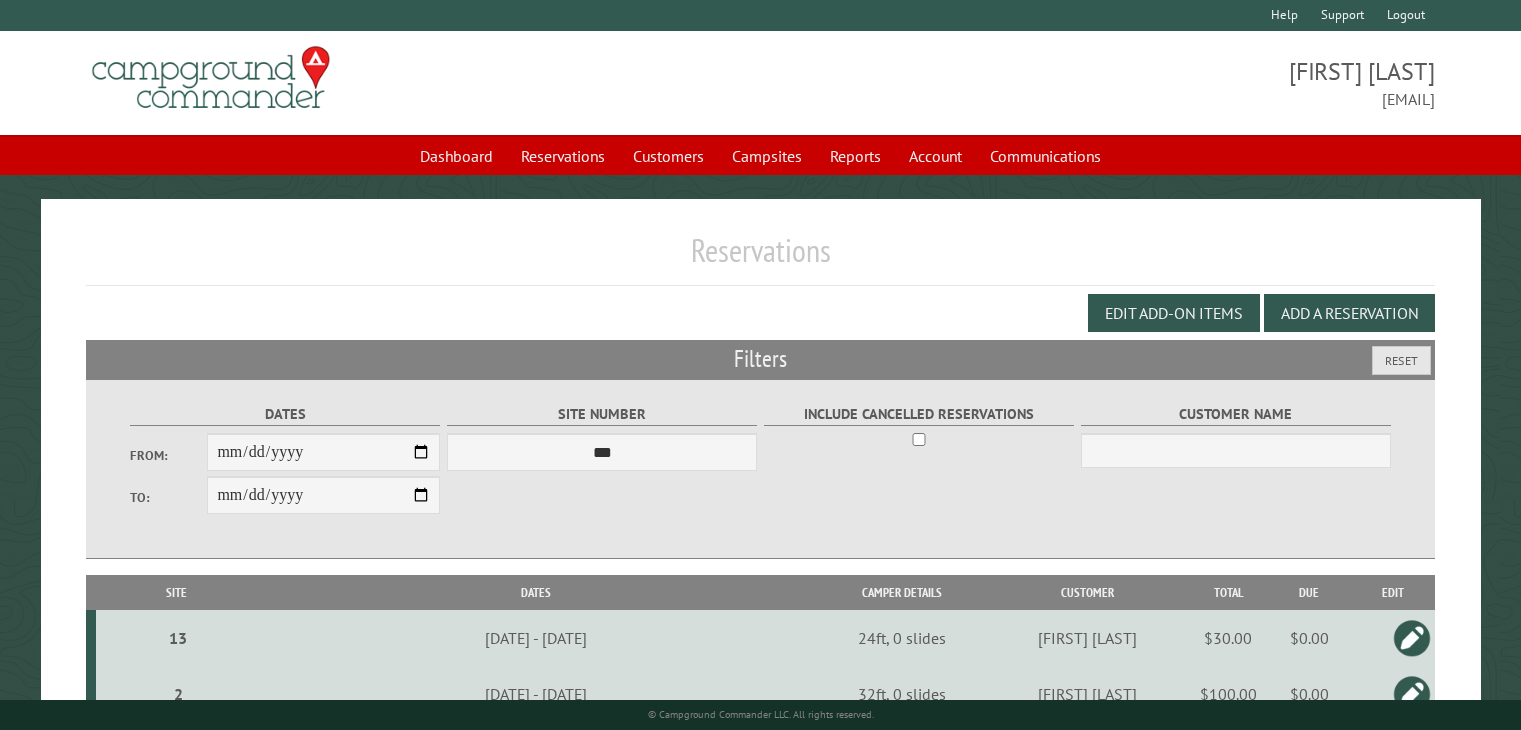 scroll, scrollTop: 388, scrollLeft: 0, axis: vertical 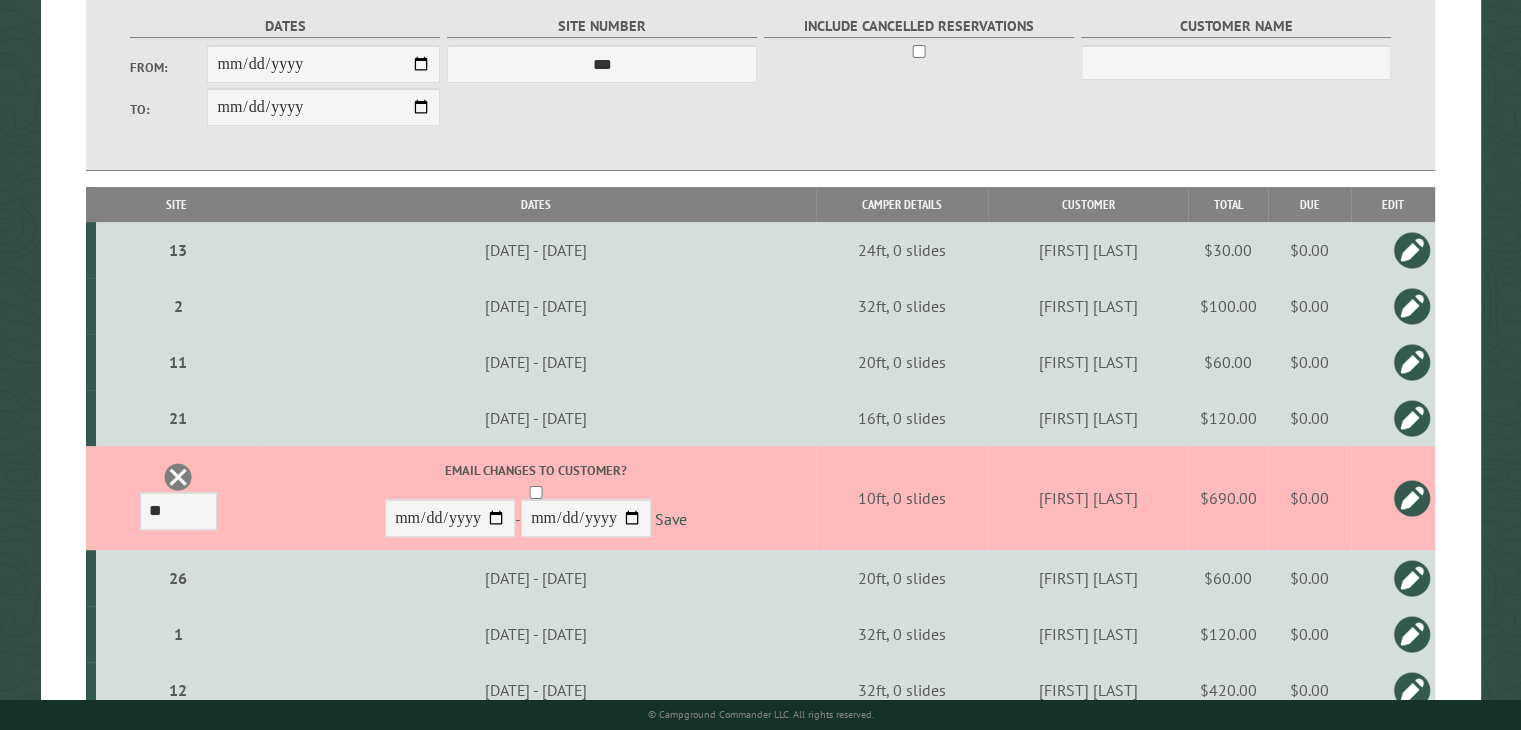click at bounding box center (1412, 498) 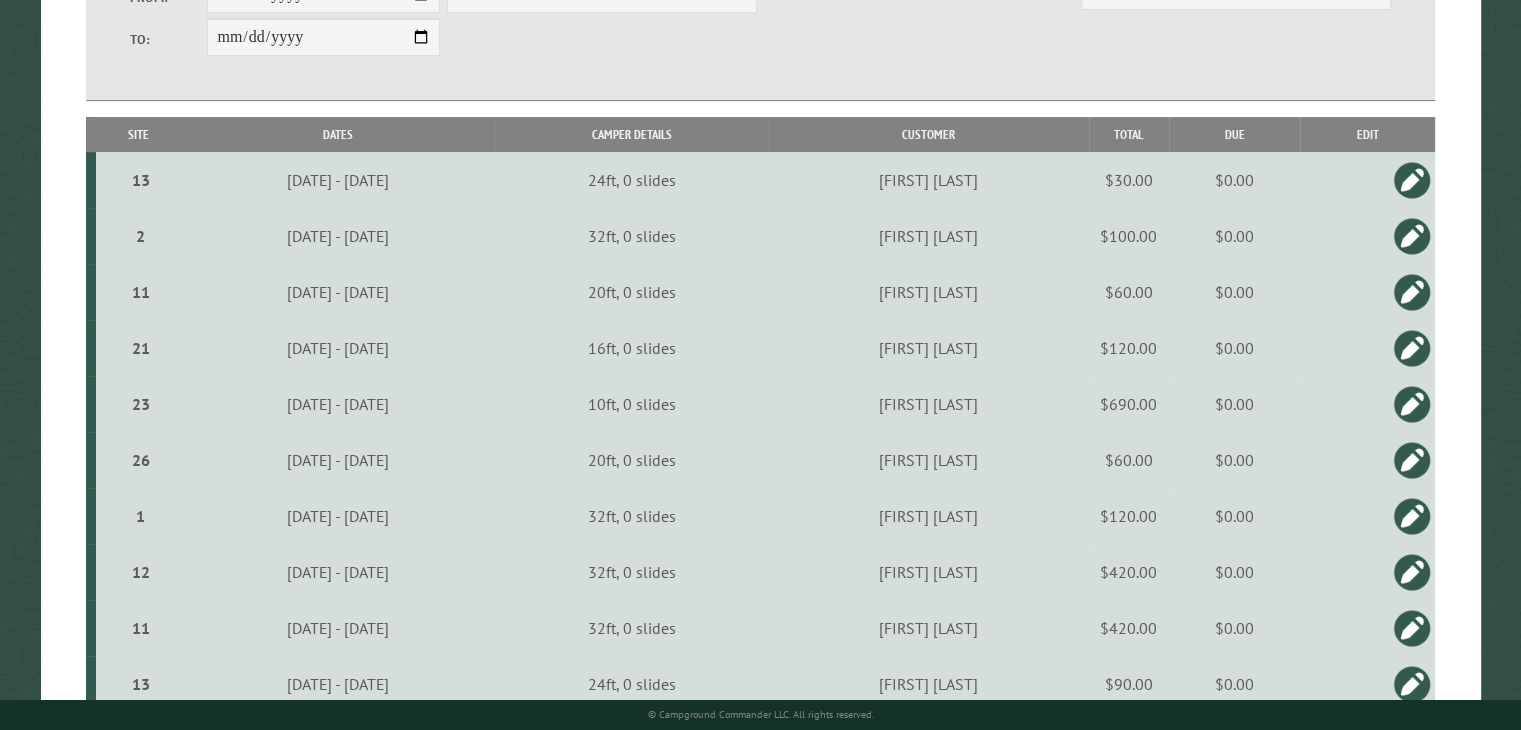 scroll, scrollTop: 488, scrollLeft: 0, axis: vertical 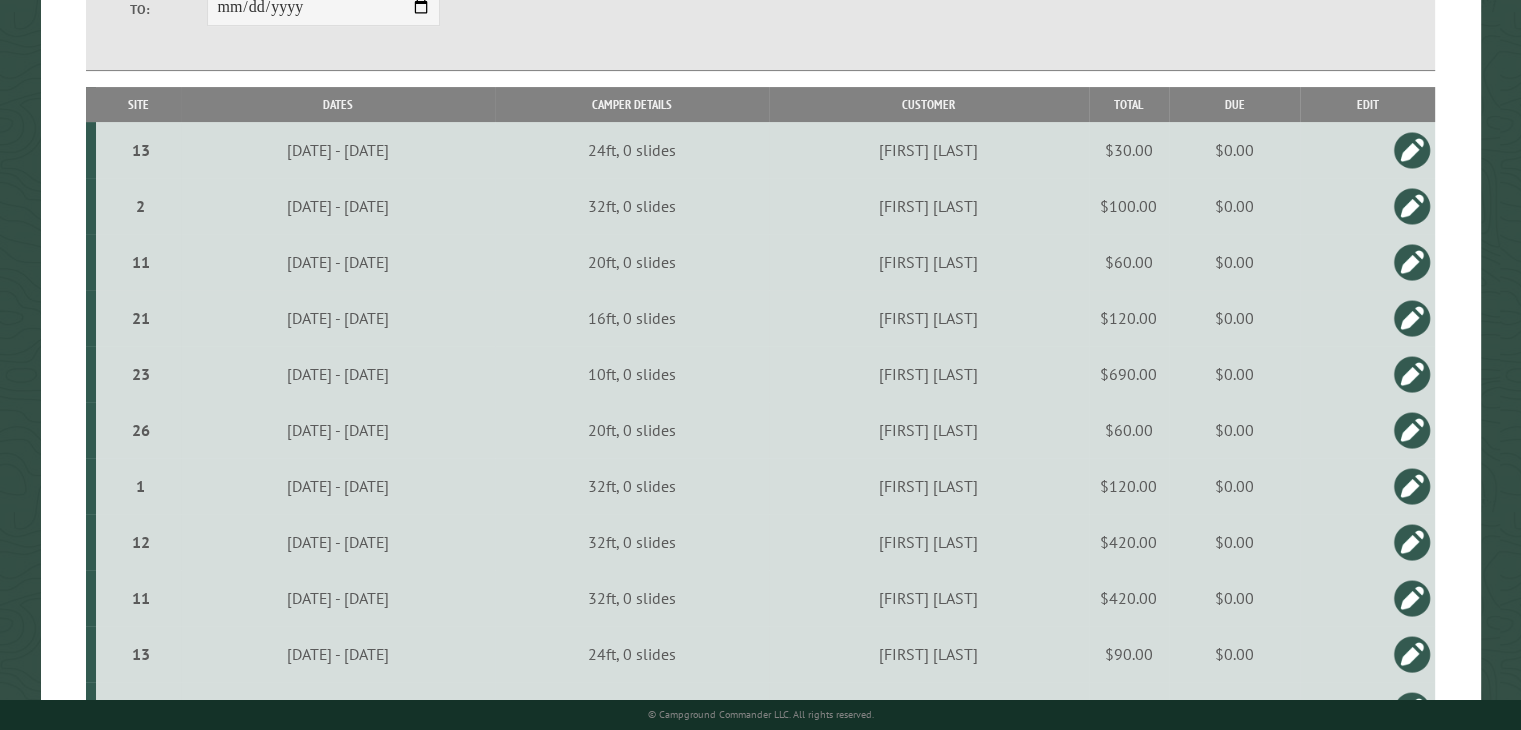 click at bounding box center [1412, 374] 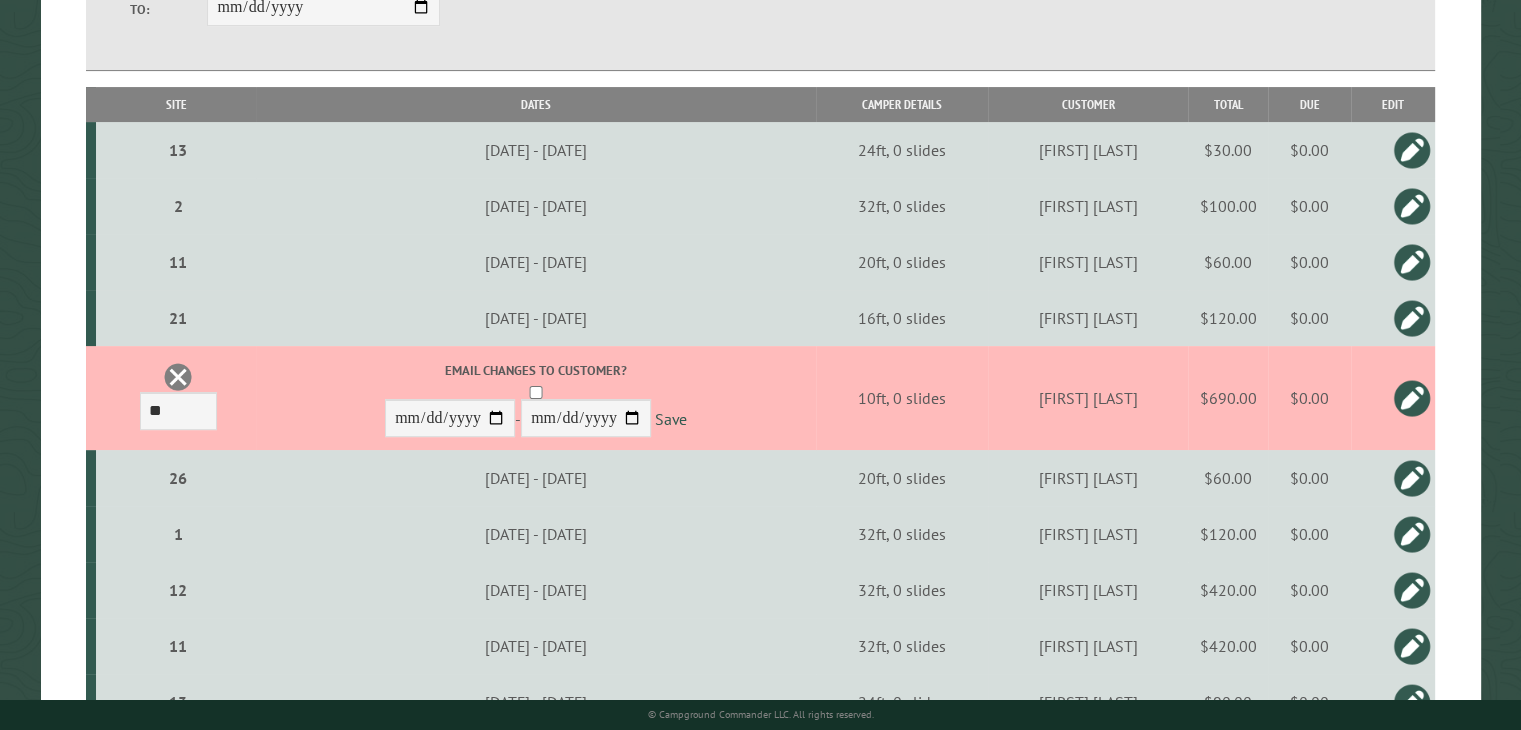 click on "$690.00" at bounding box center [1228, 398] 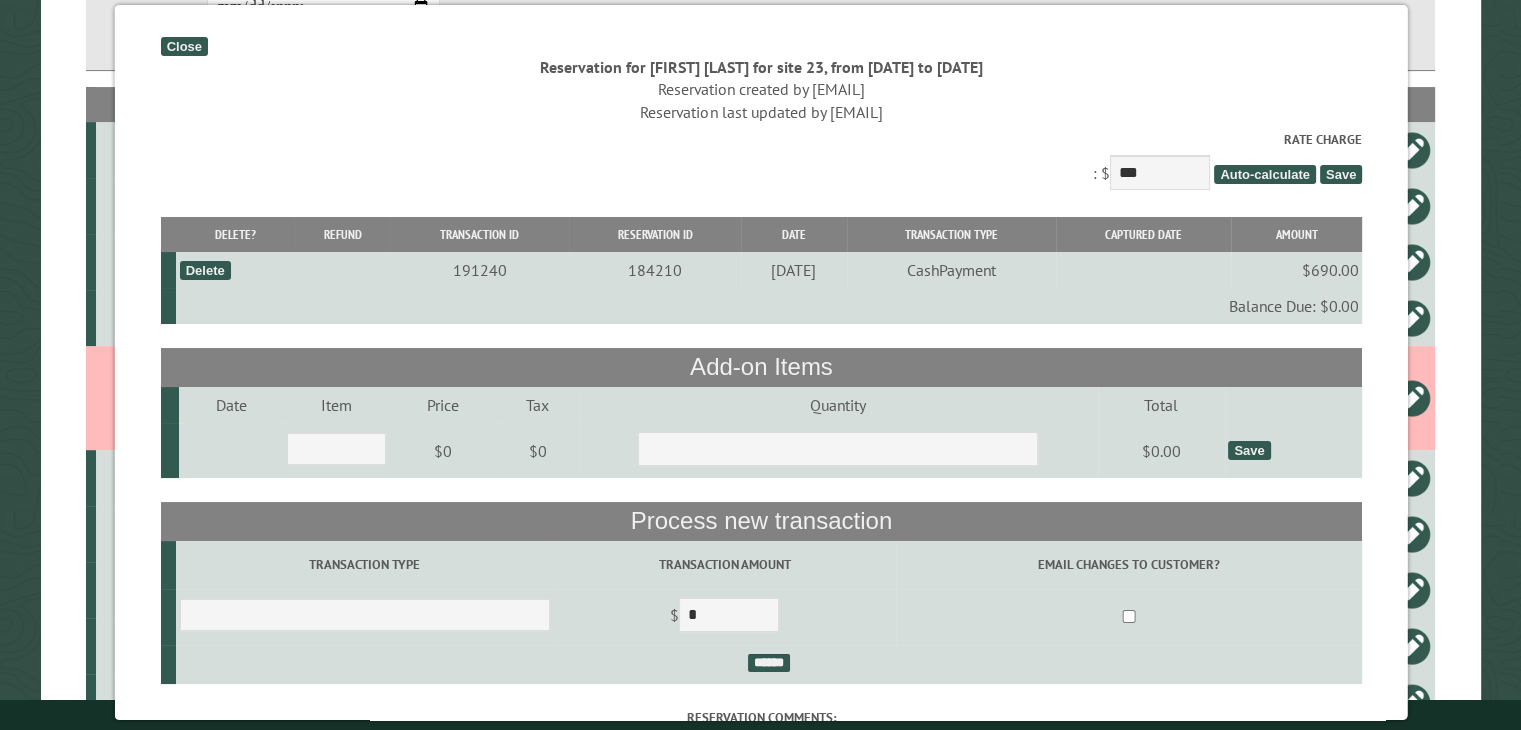 click on "Close" at bounding box center [183, 46] 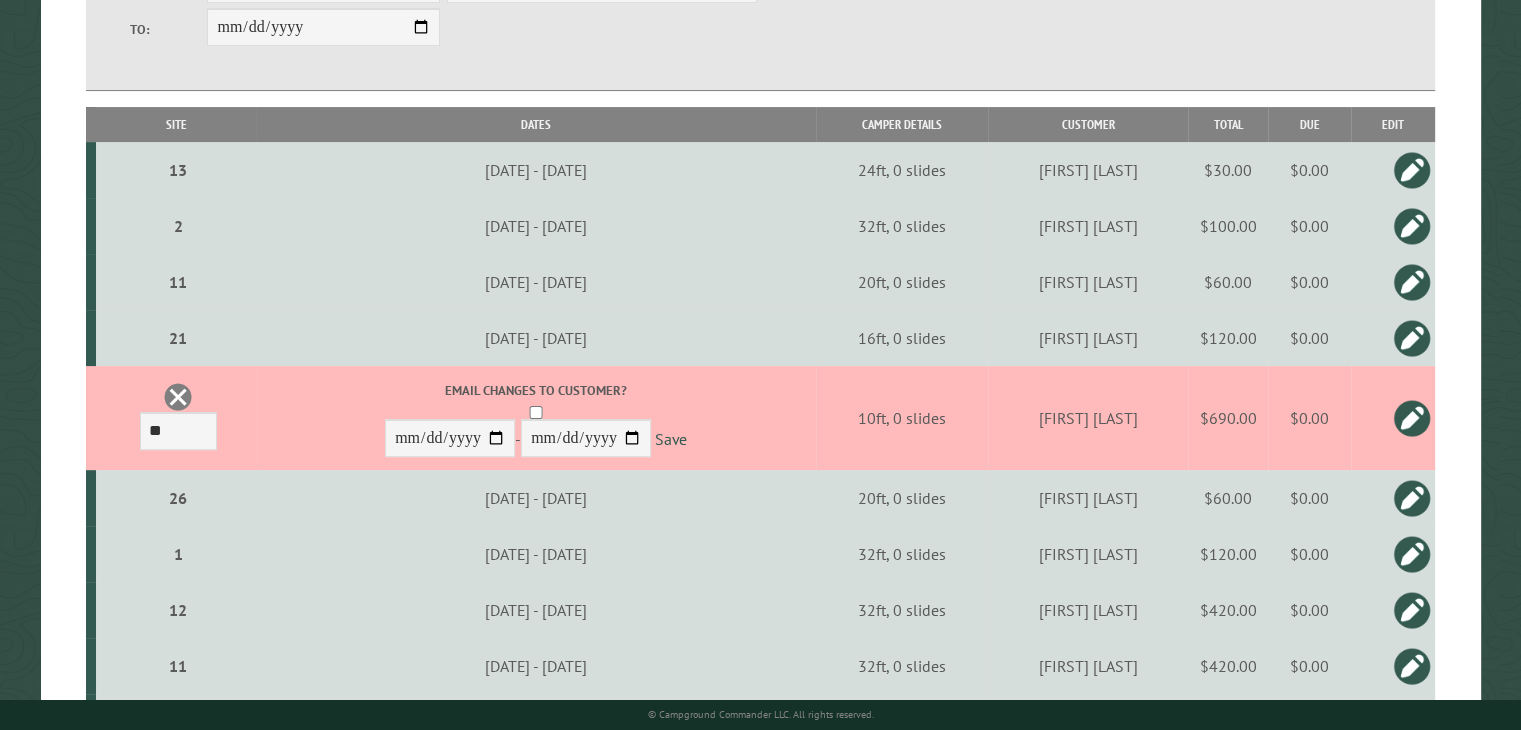 scroll, scrollTop: 288, scrollLeft: 0, axis: vertical 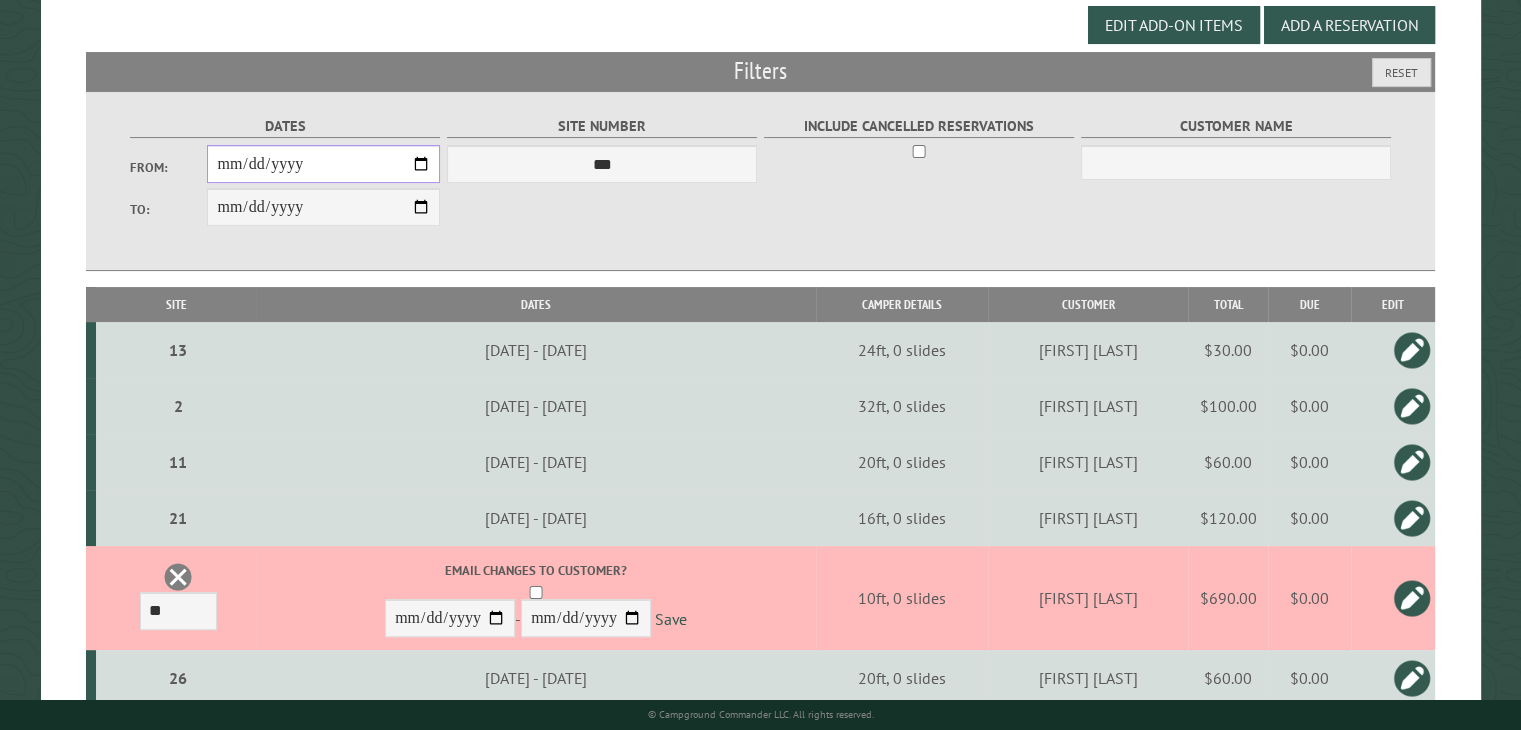 click on "**********" at bounding box center (323, 164) 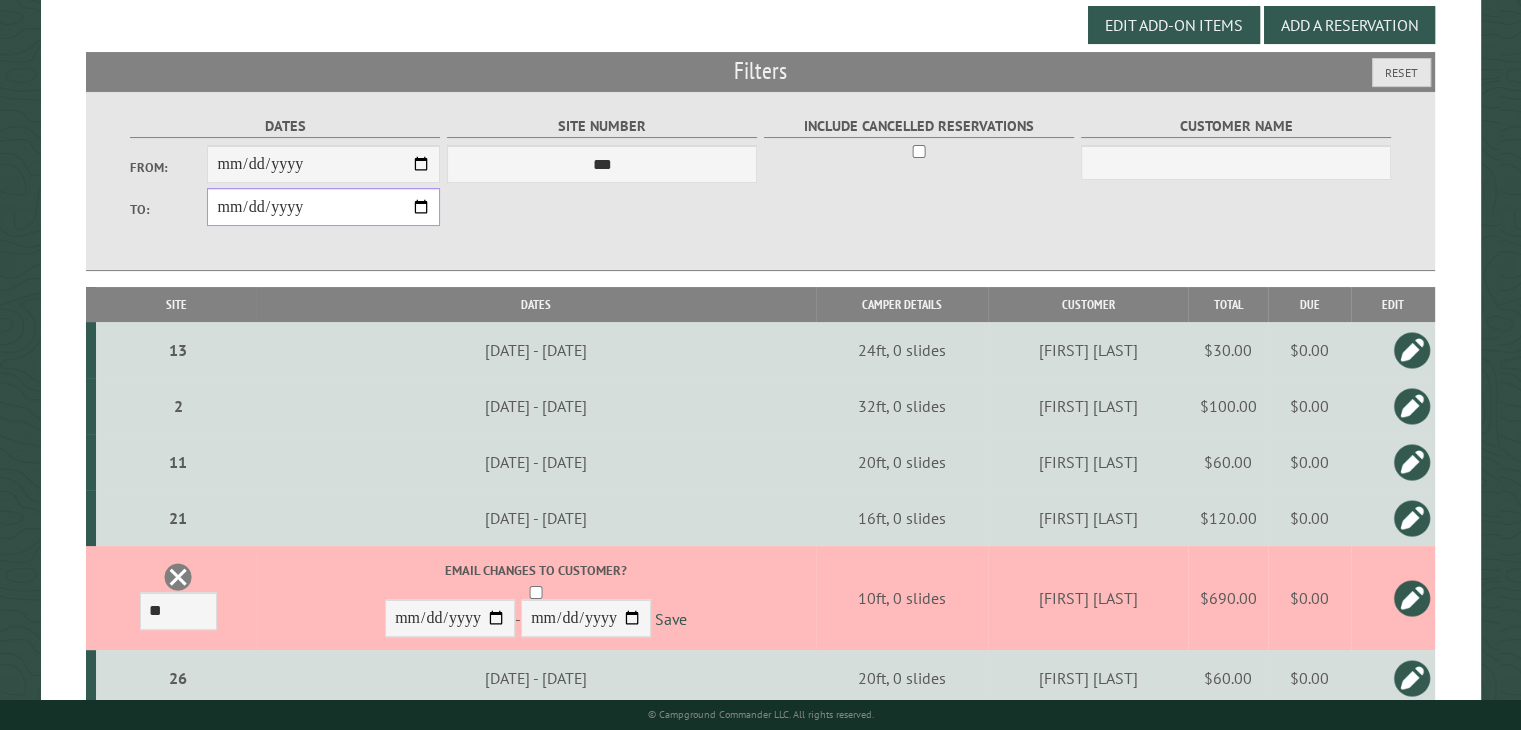 click on "**********" at bounding box center [323, 207] 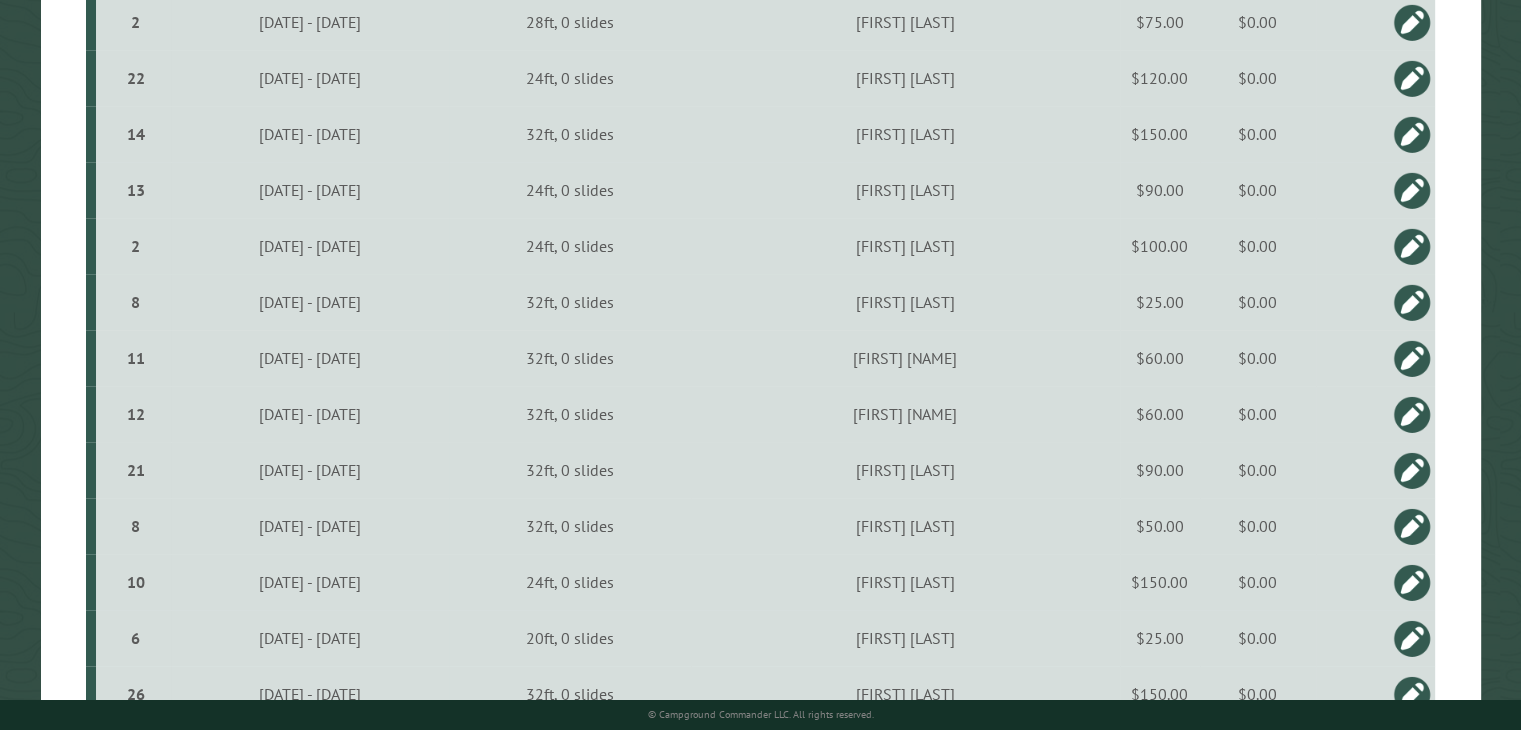 scroll, scrollTop: 2788, scrollLeft: 0, axis: vertical 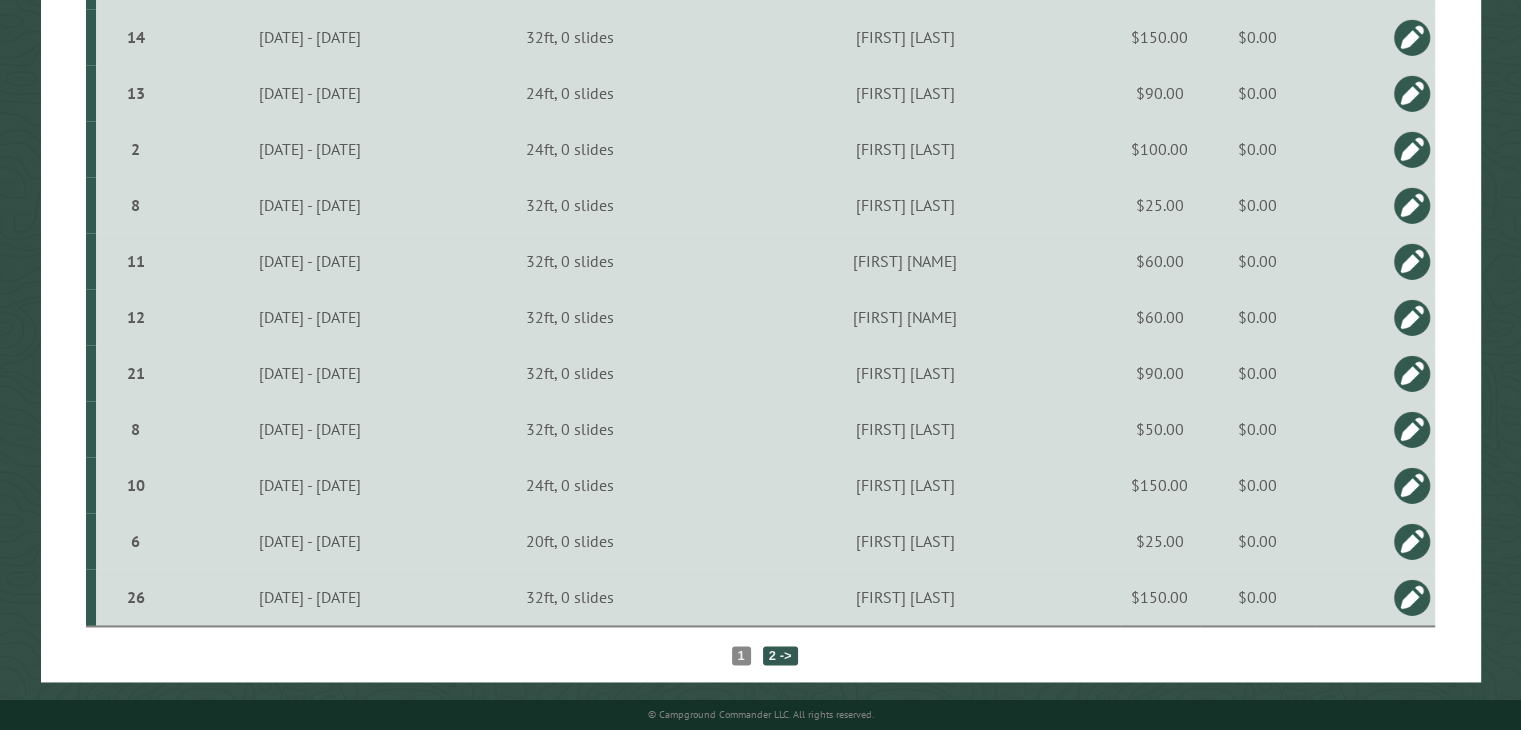 click on "2 ->" at bounding box center [780, 655] 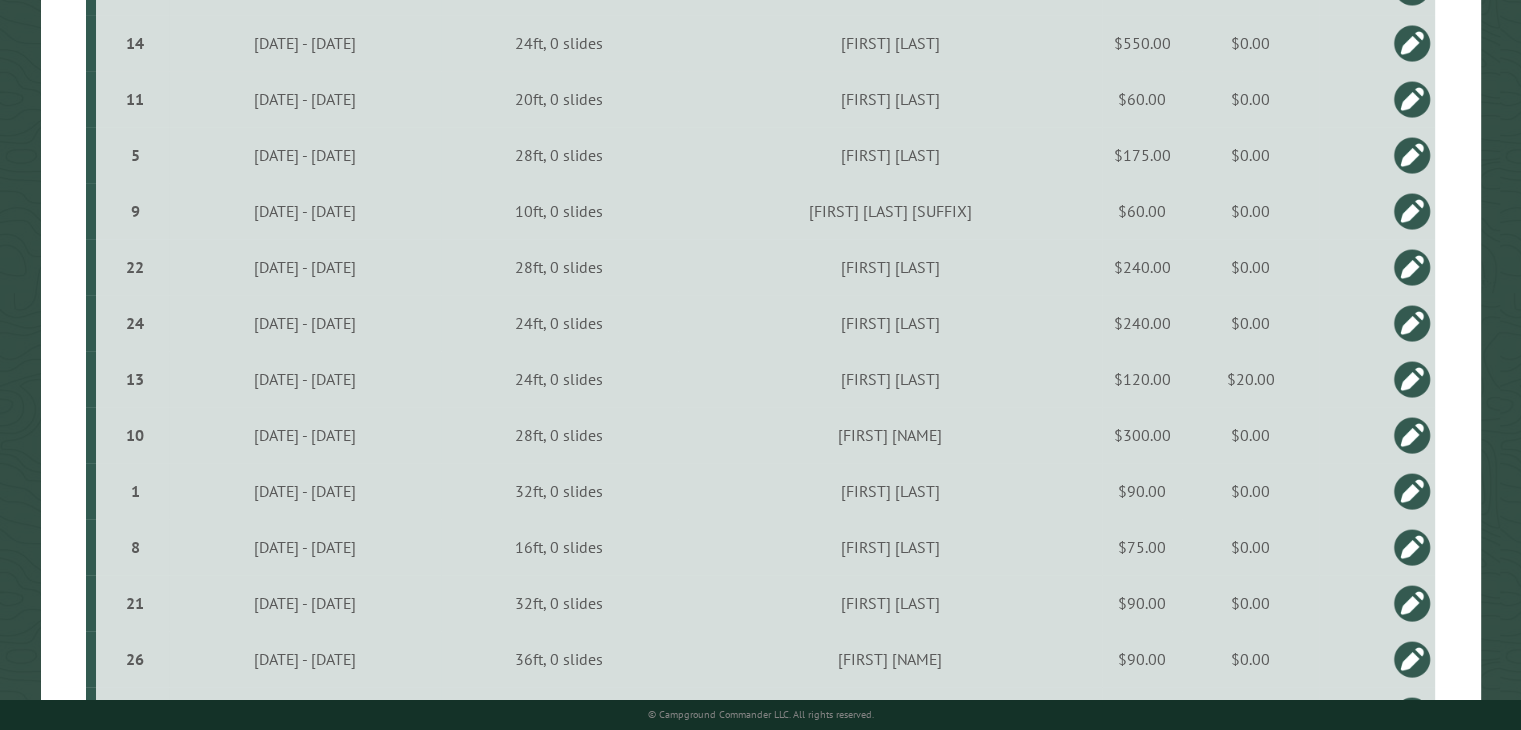 scroll, scrollTop: 488, scrollLeft: 0, axis: vertical 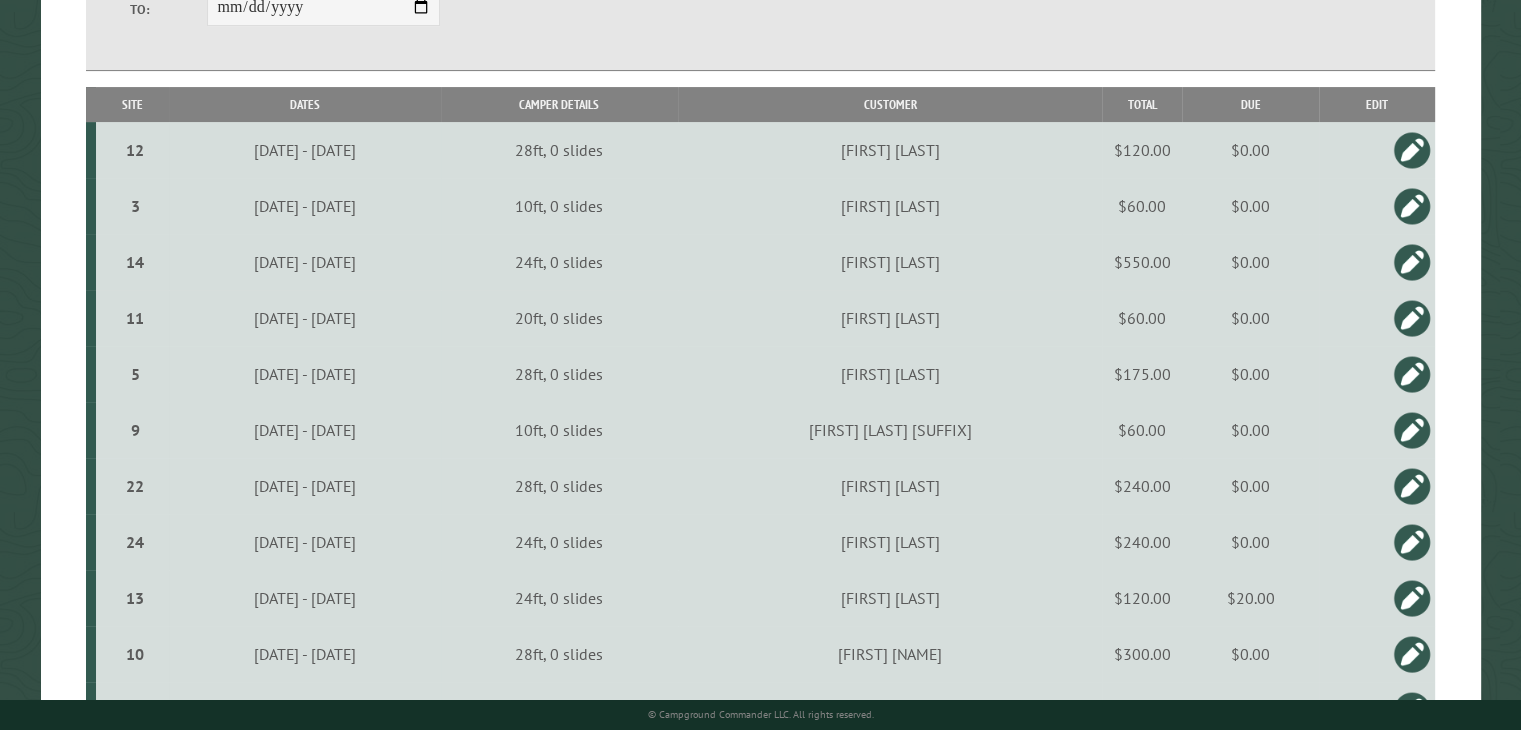 click at bounding box center (1412, 262) 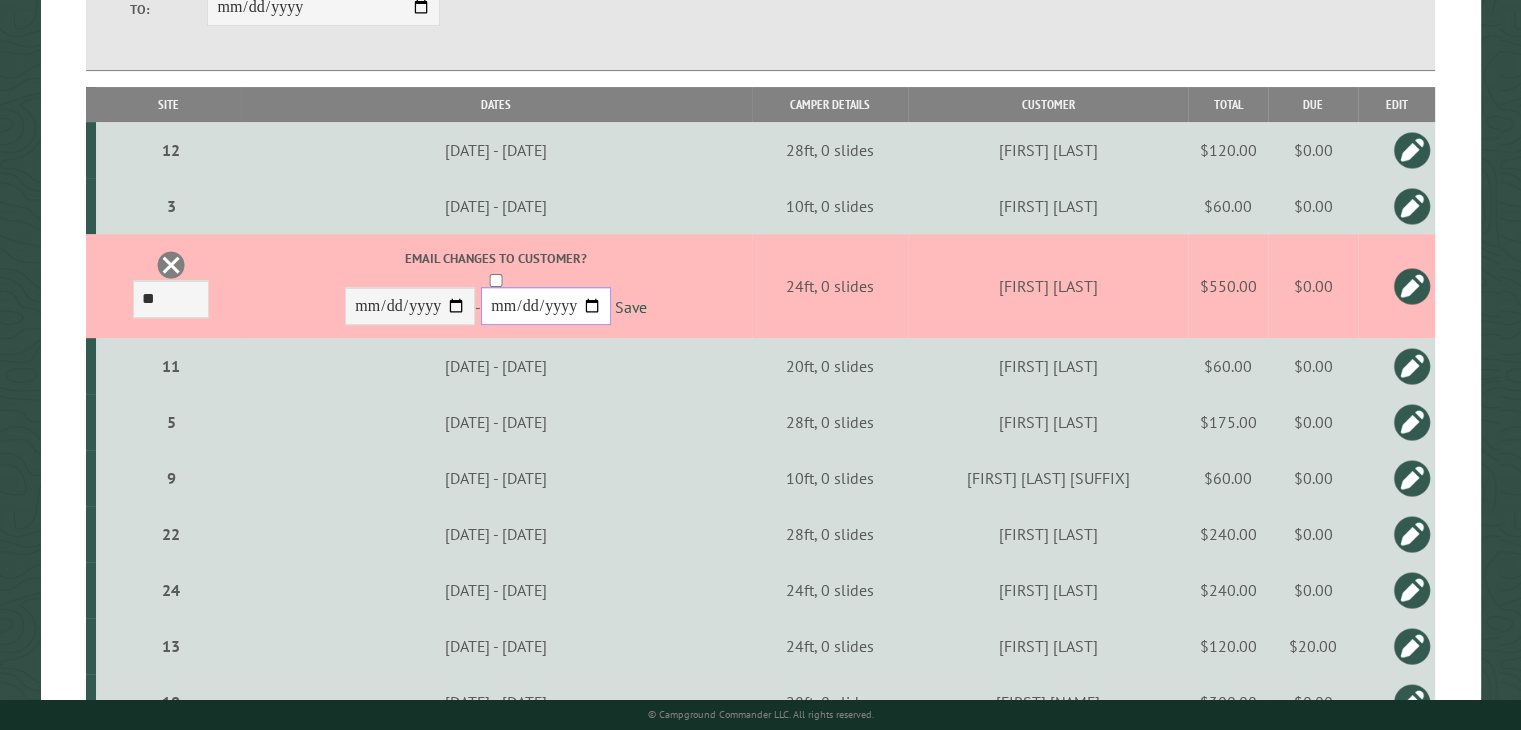 click on "**********" at bounding box center [546, 306] 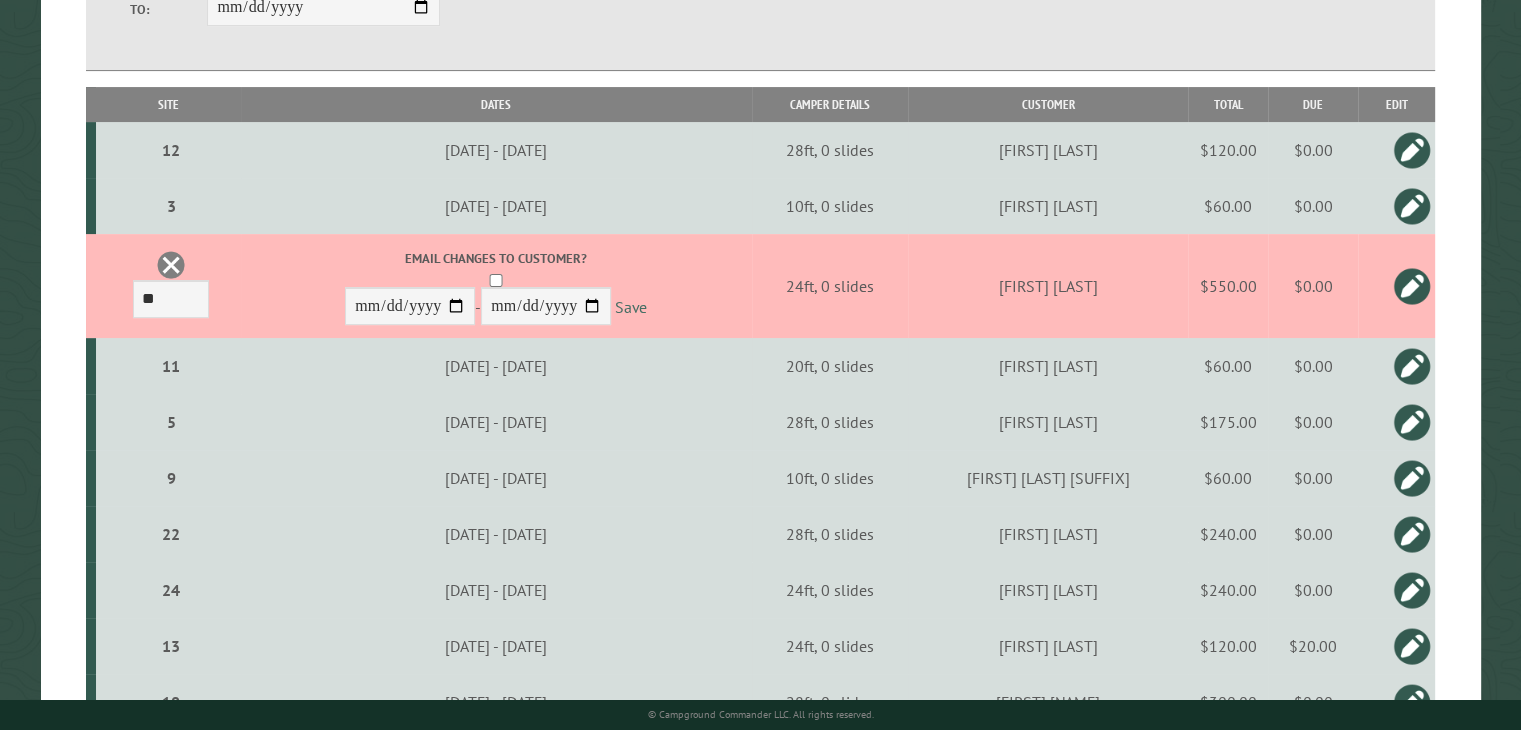 click on "Save" at bounding box center (631, 307) 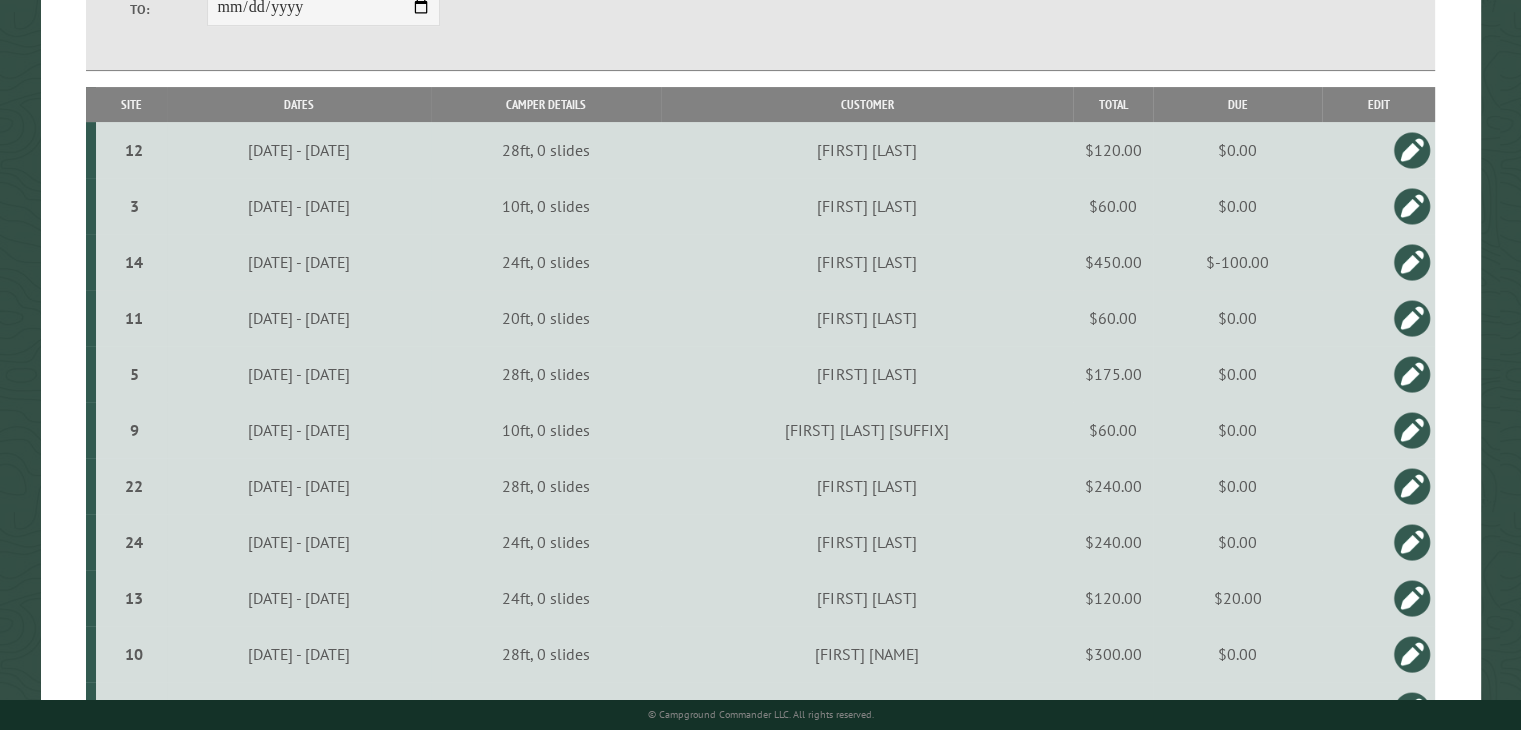 click at bounding box center [1412, 262] 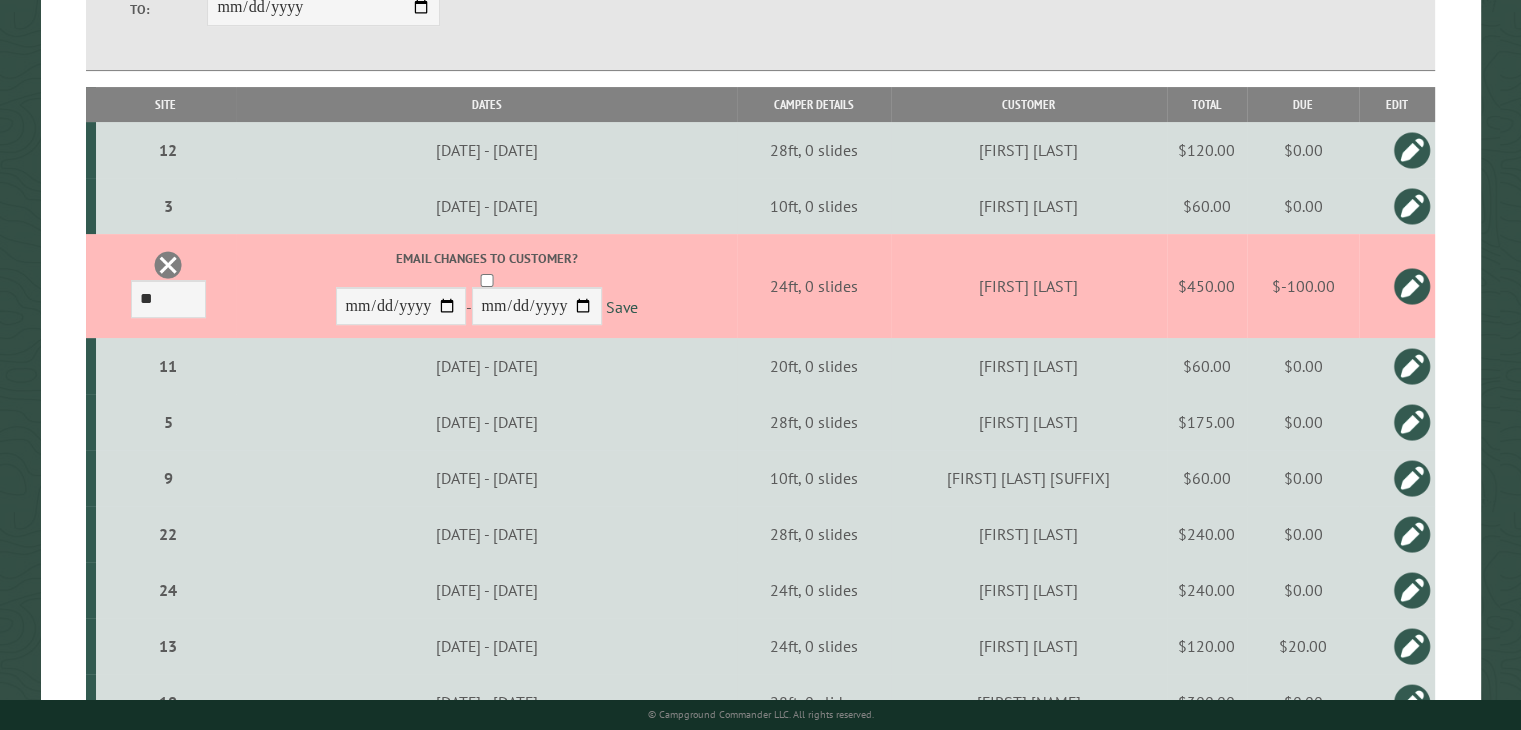click on "$-100.00" at bounding box center (1303, 286) 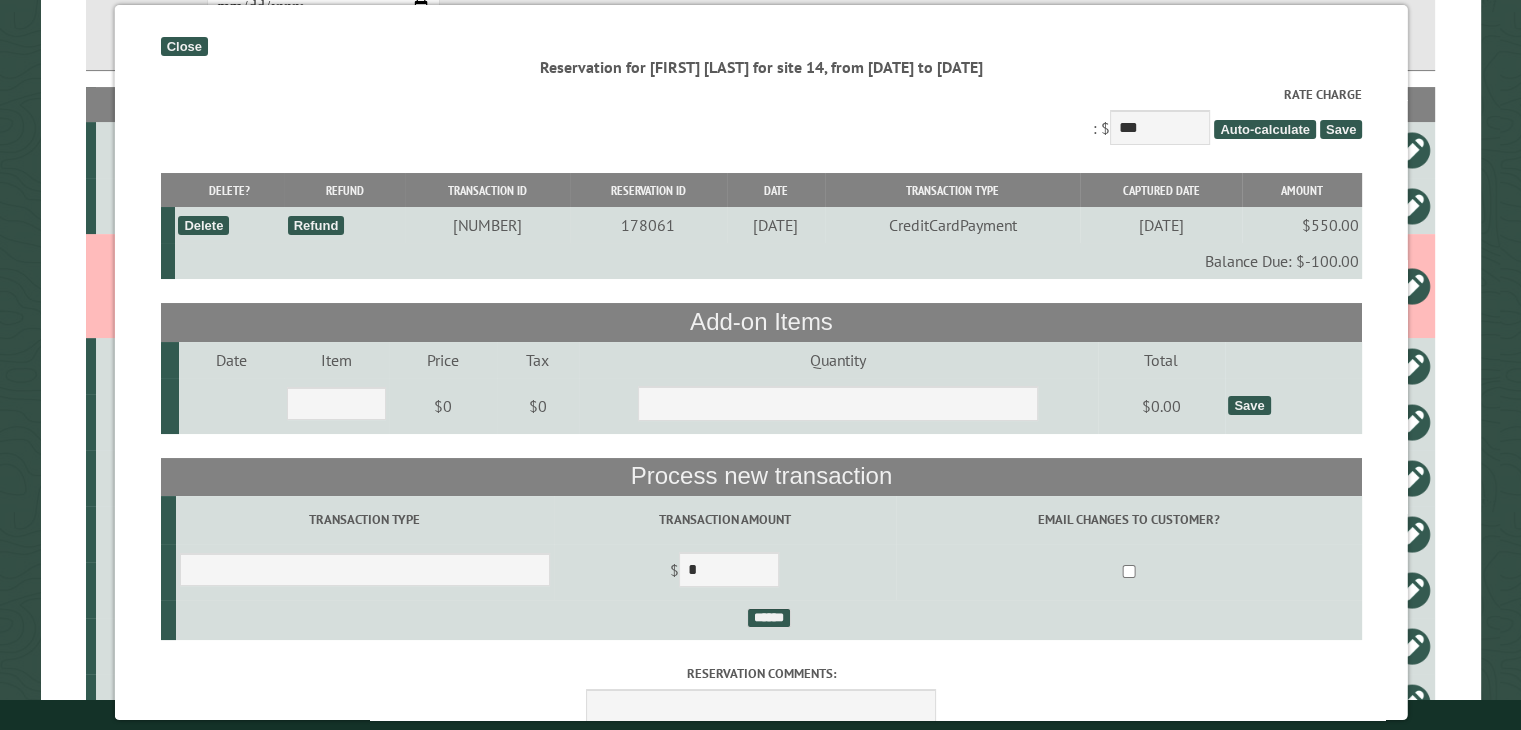 click on "Auto-calculate" at bounding box center [1264, 129] 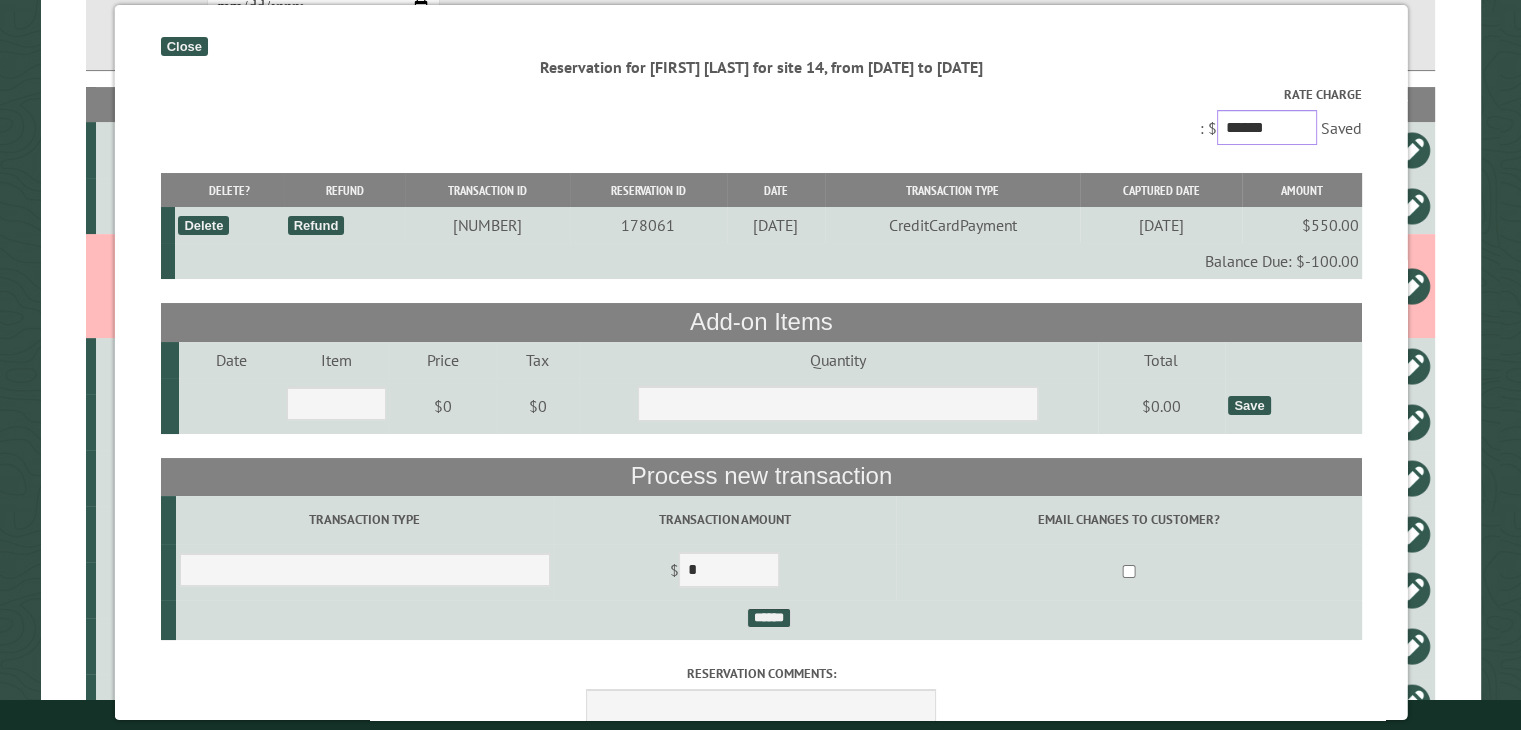 click on "******" at bounding box center [1266, 127] 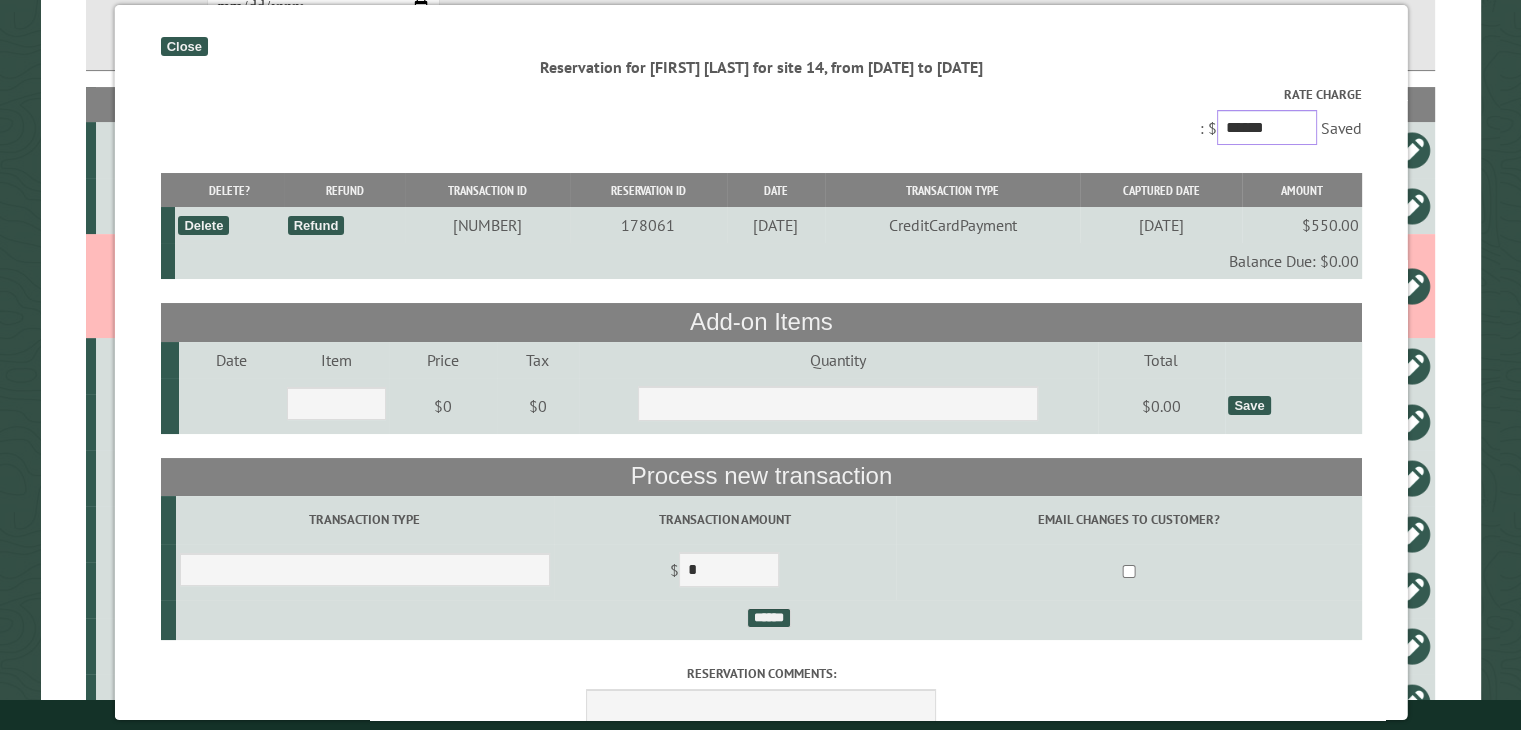 type on "******" 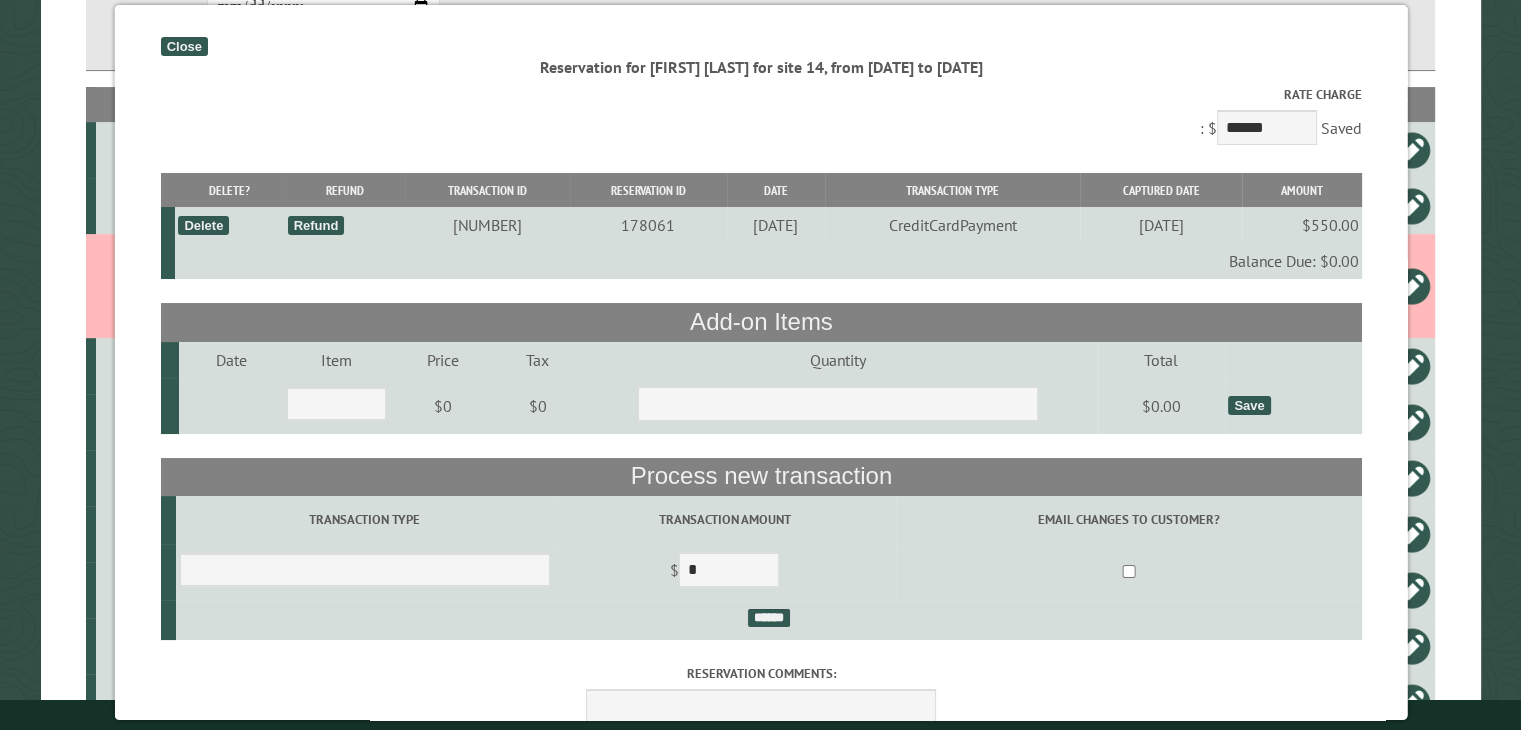 click on "Rate Charge : $ ******
Auto-calculate
Save
Saved" at bounding box center [761, 117] 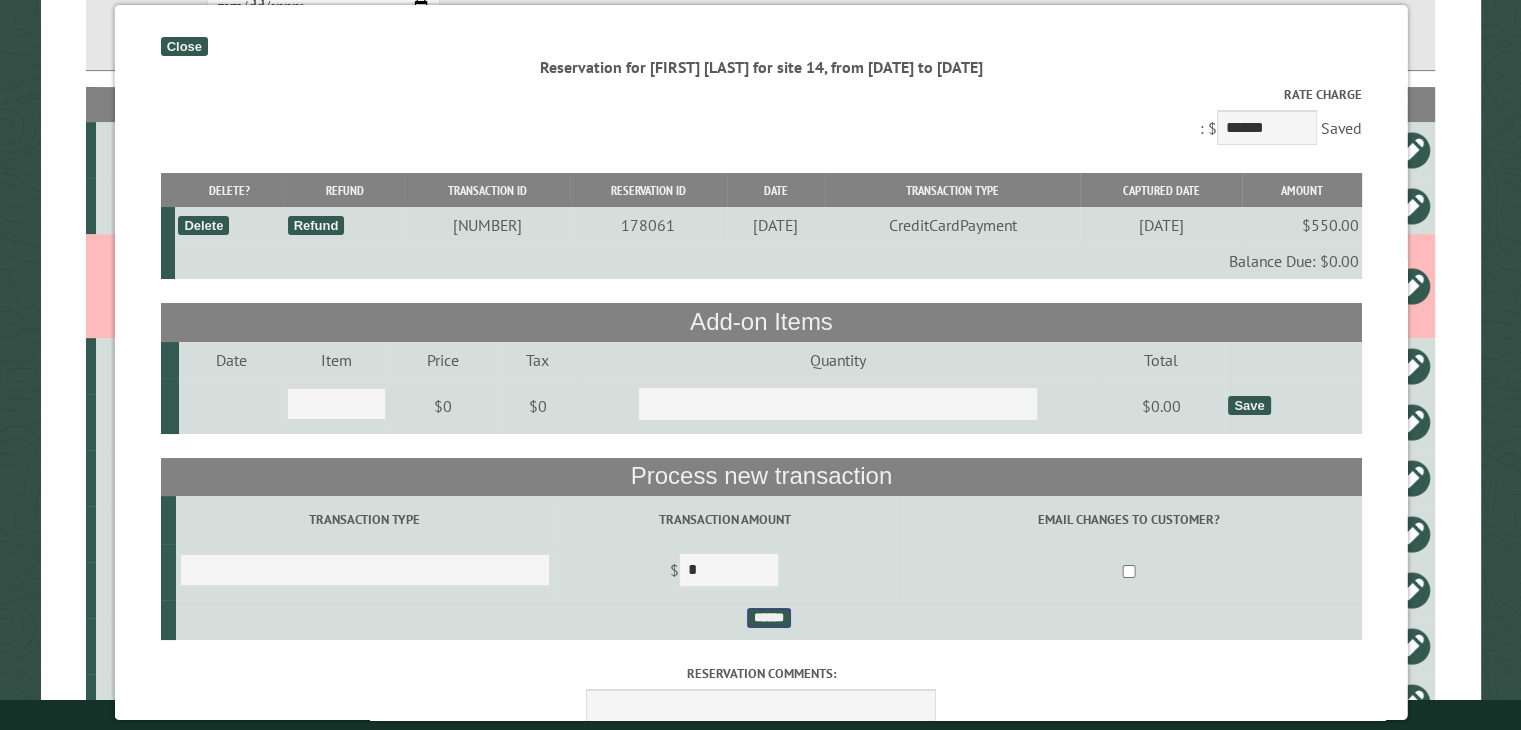 click on "******" at bounding box center (768, 618) 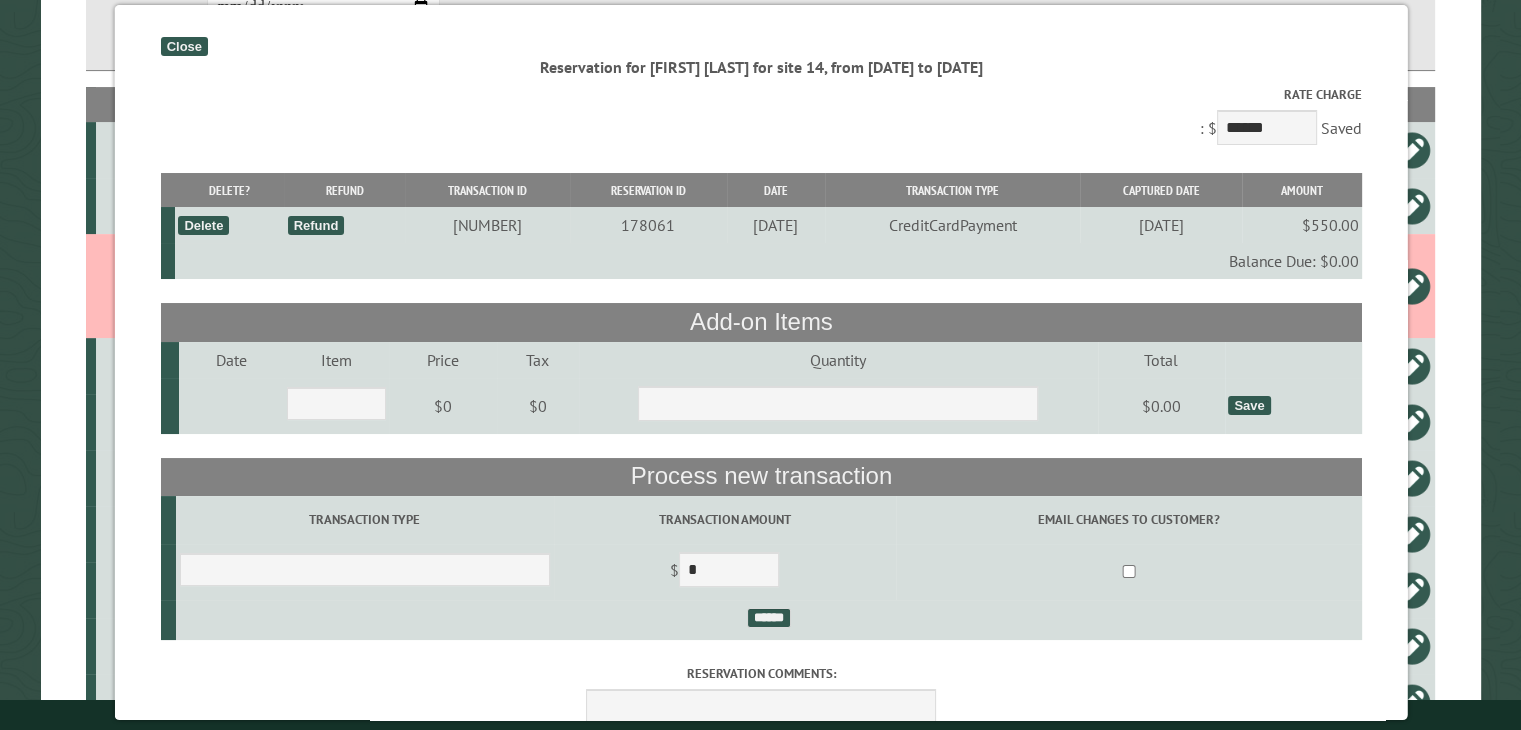 click on "Close" at bounding box center [183, 46] 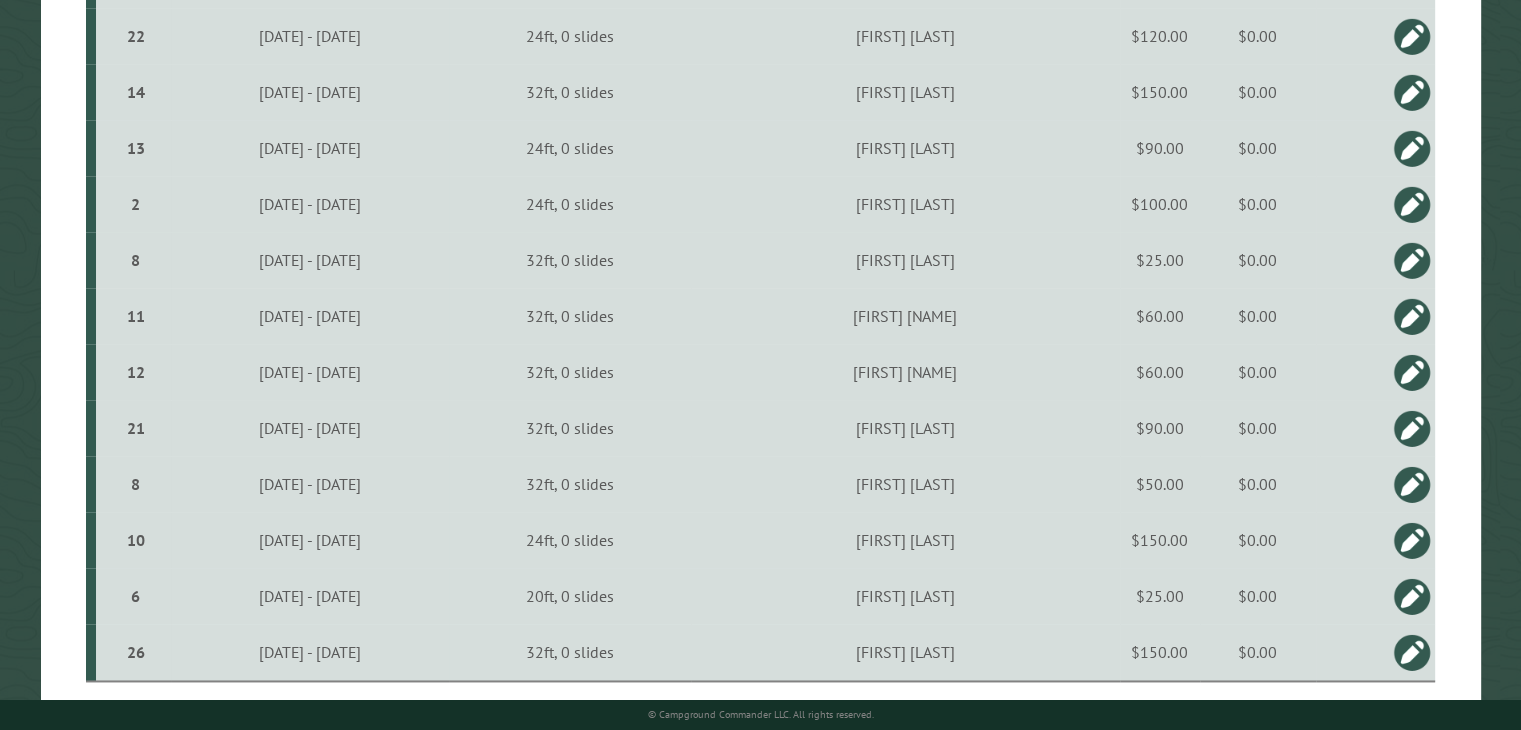 scroll, scrollTop: 2788, scrollLeft: 0, axis: vertical 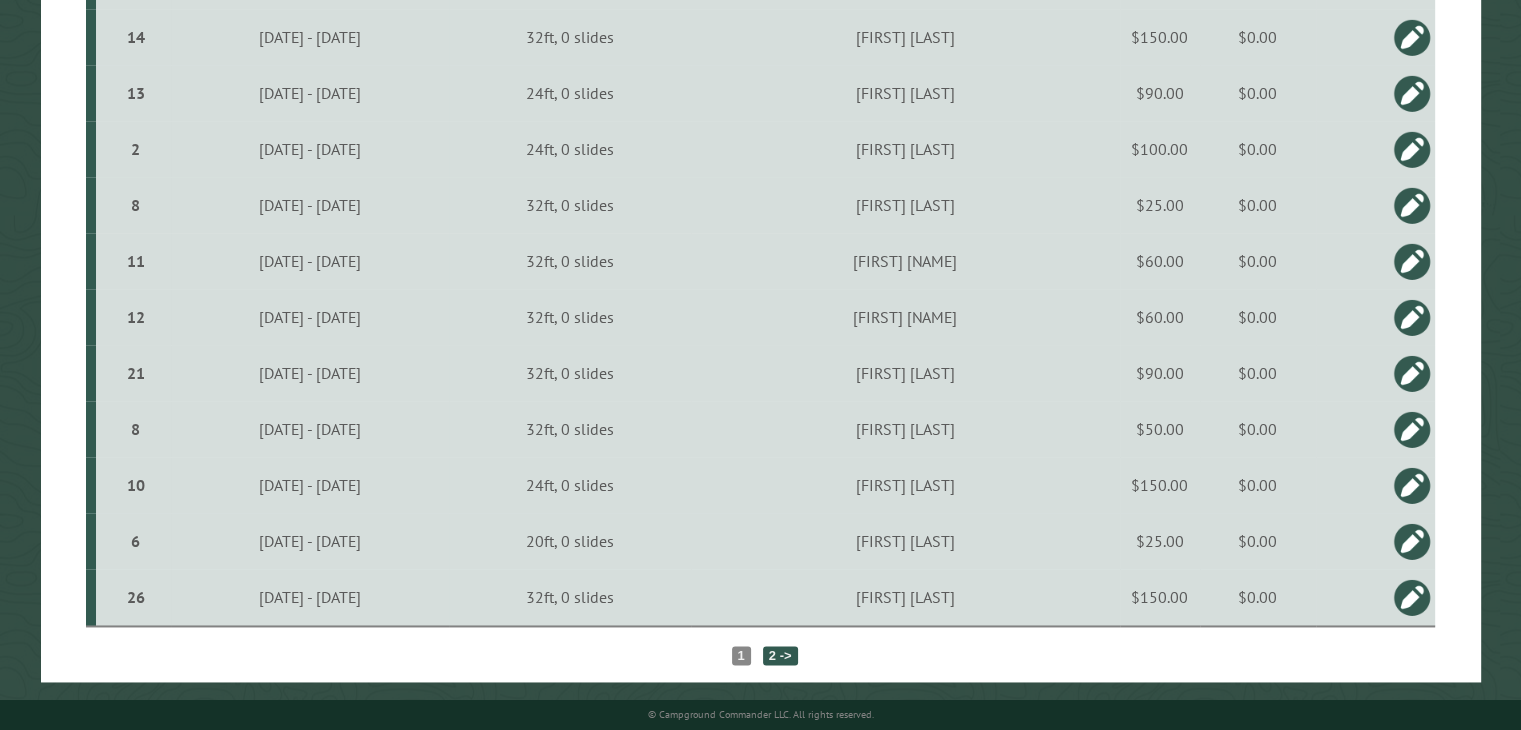 click on "2 ->" at bounding box center [780, 655] 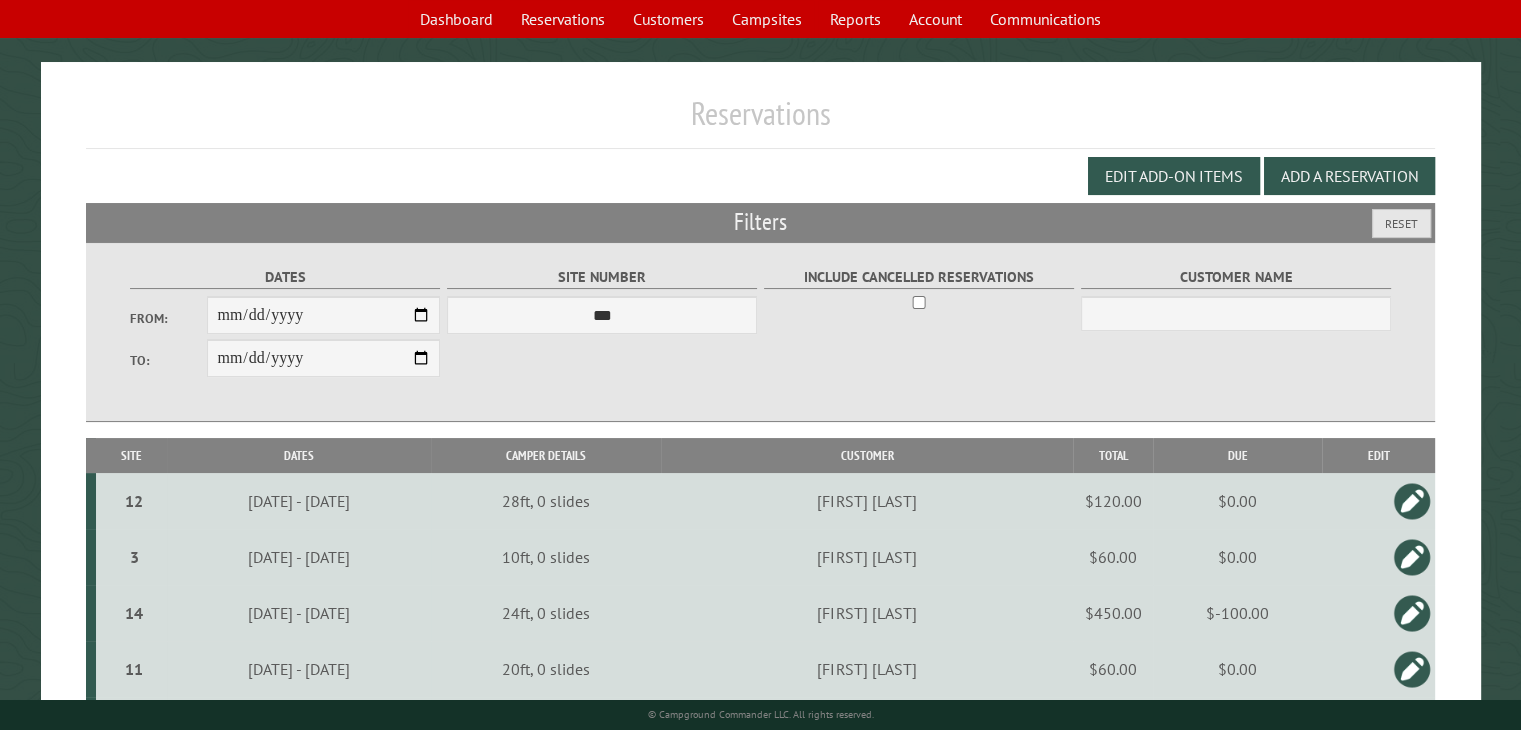 scroll, scrollTop: 0, scrollLeft: 0, axis: both 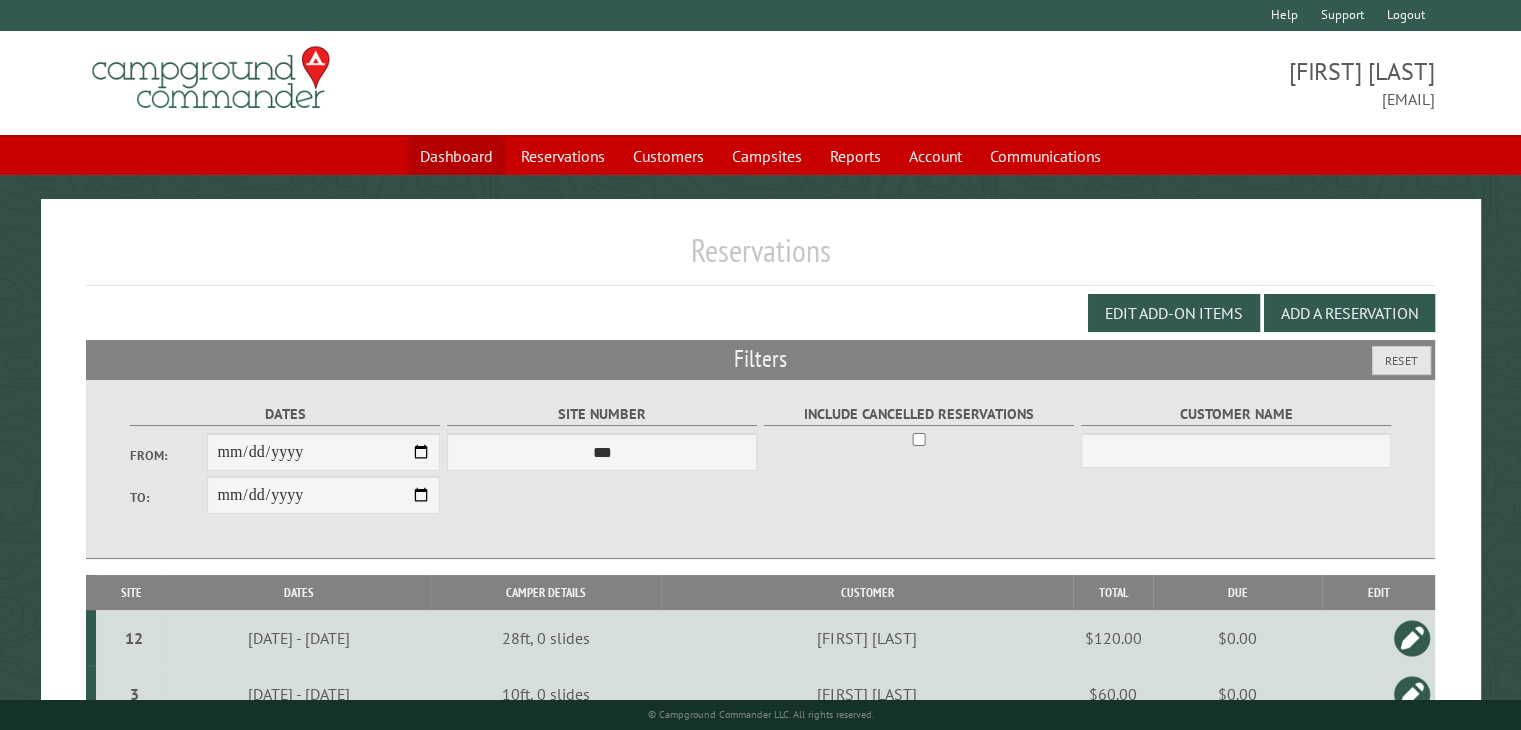 click on "Dashboard" at bounding box center (456, 156) 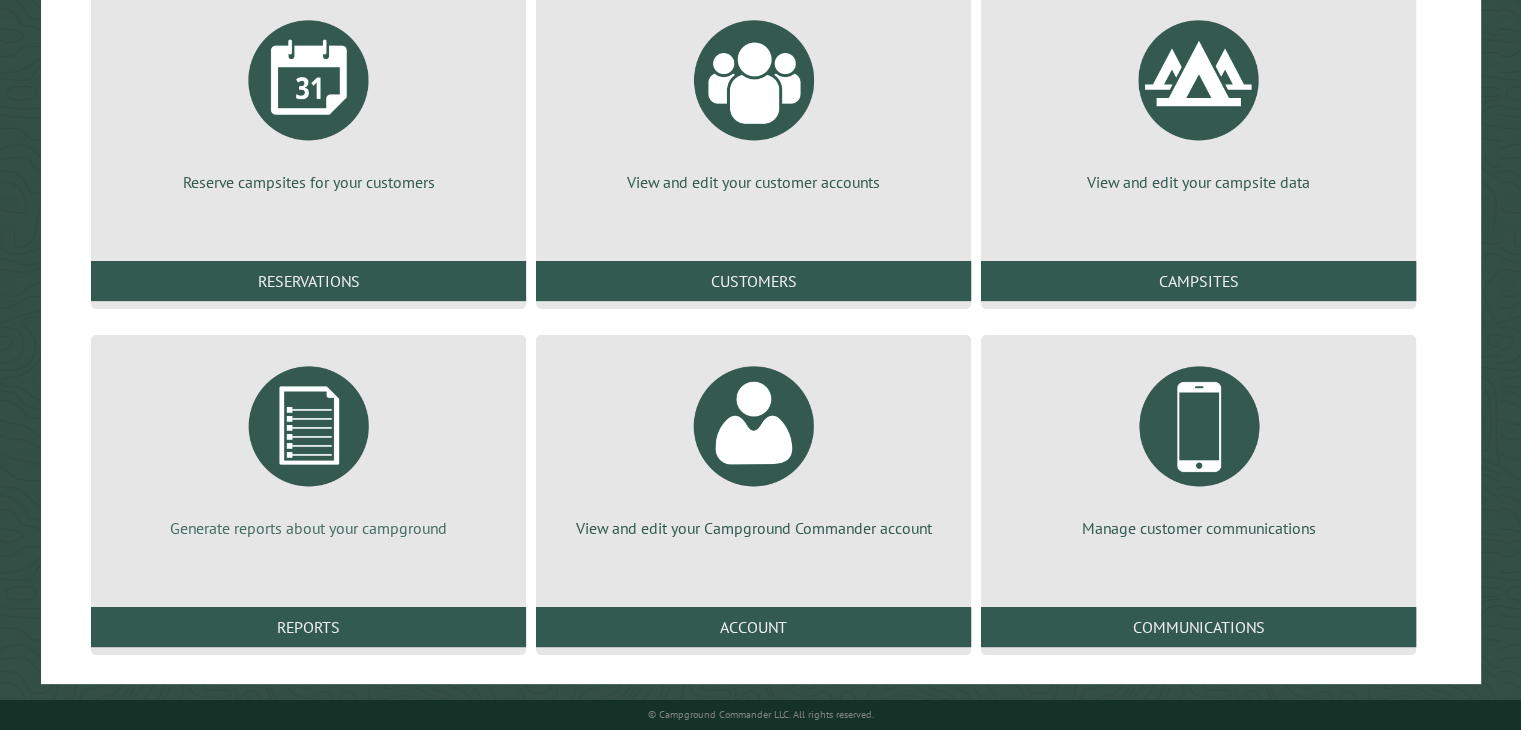 scroll, scrollTop: 272, scrollLeft: 0, axis: vertical 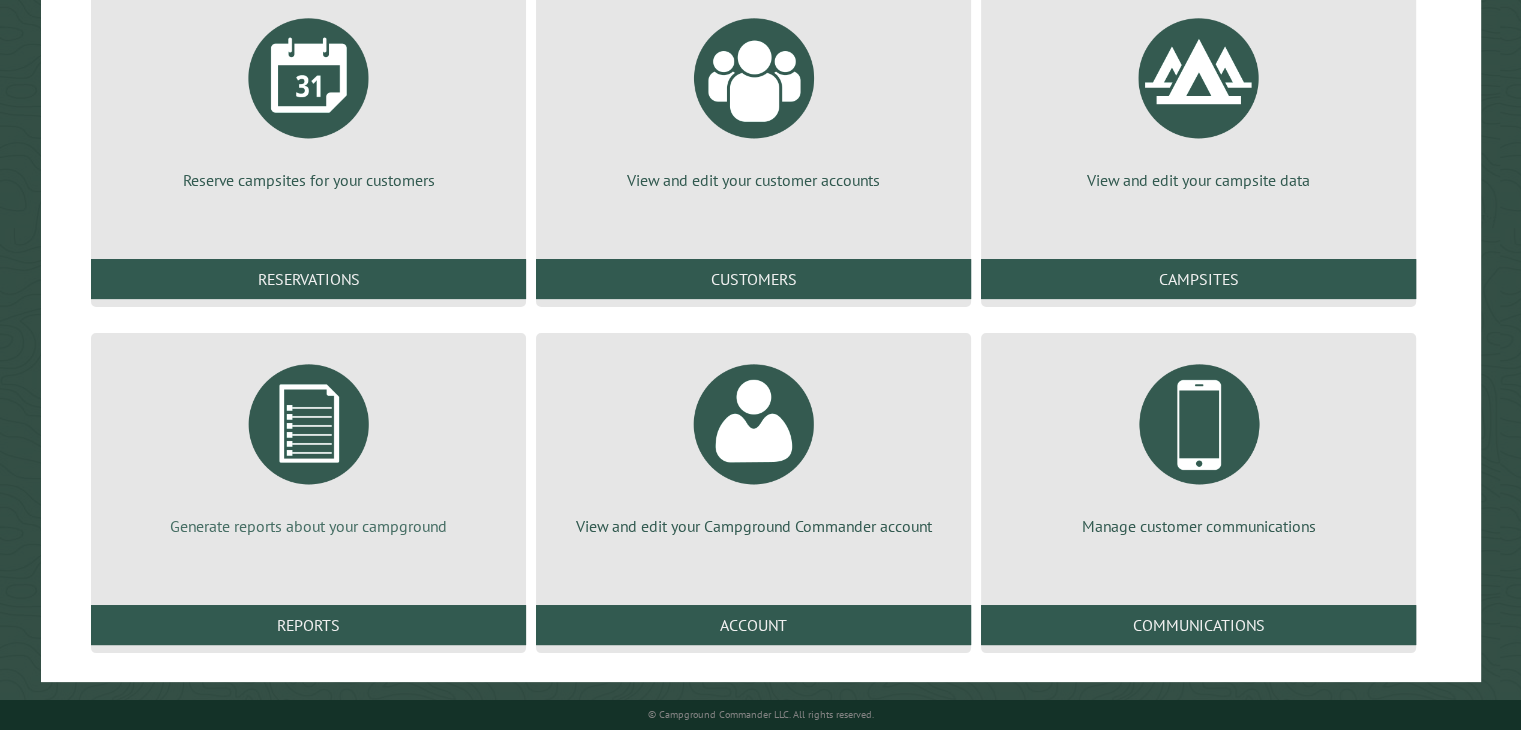 click at bounding box center (309, 424) 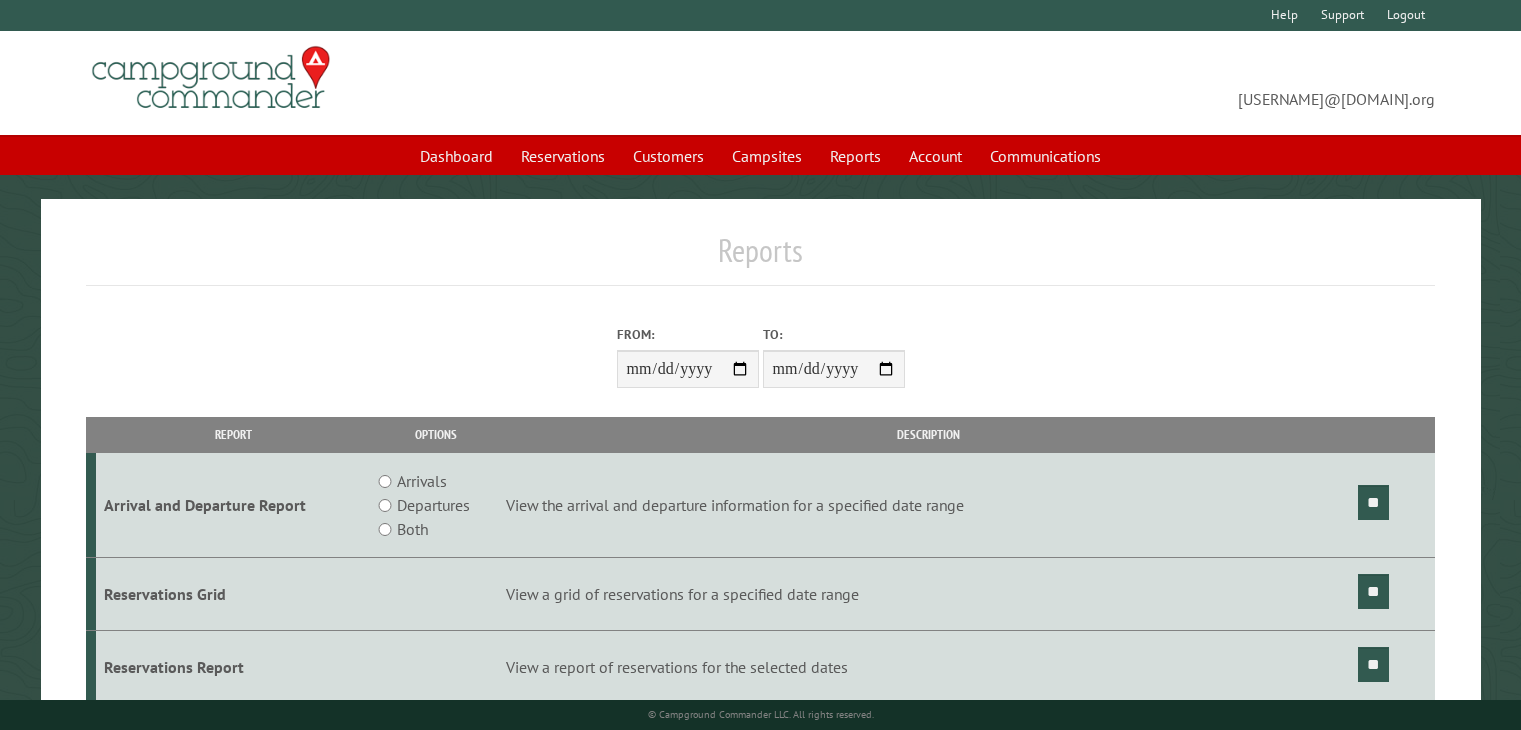 scroll, scrollTop: 0, scrollLeft: 0, axis: both 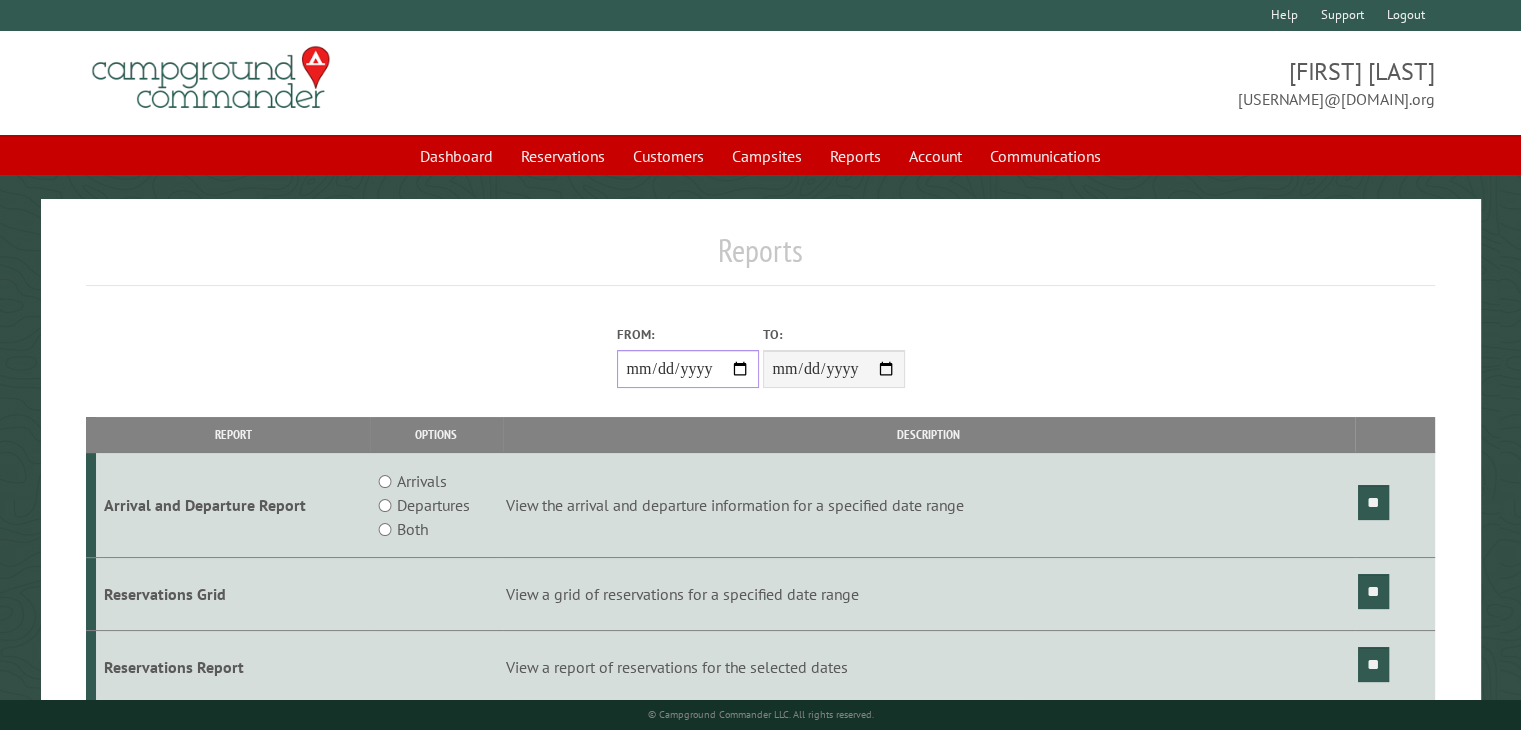 click on "From:" at bounding box center [688, 369] 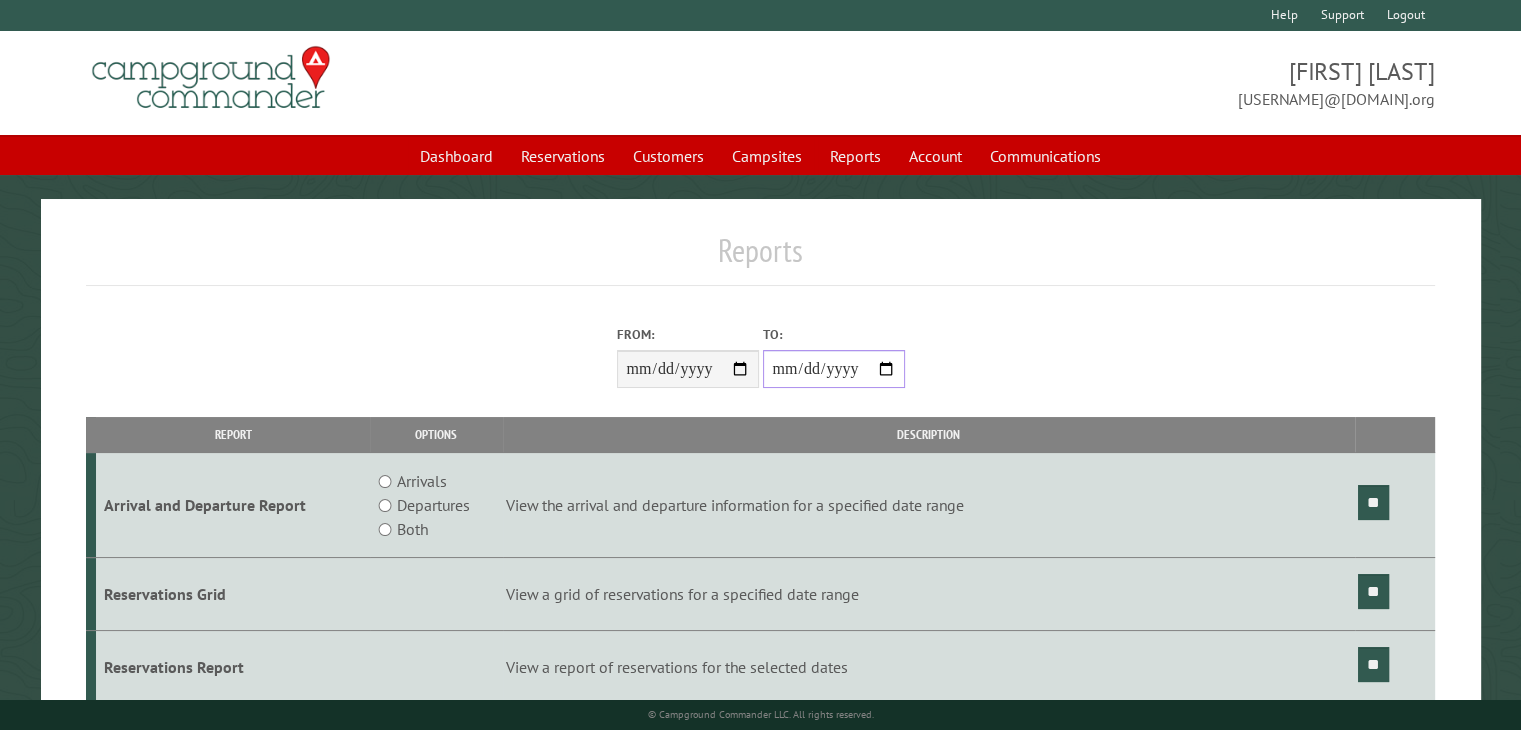 click on "**********" at bounding box center [834, 369] 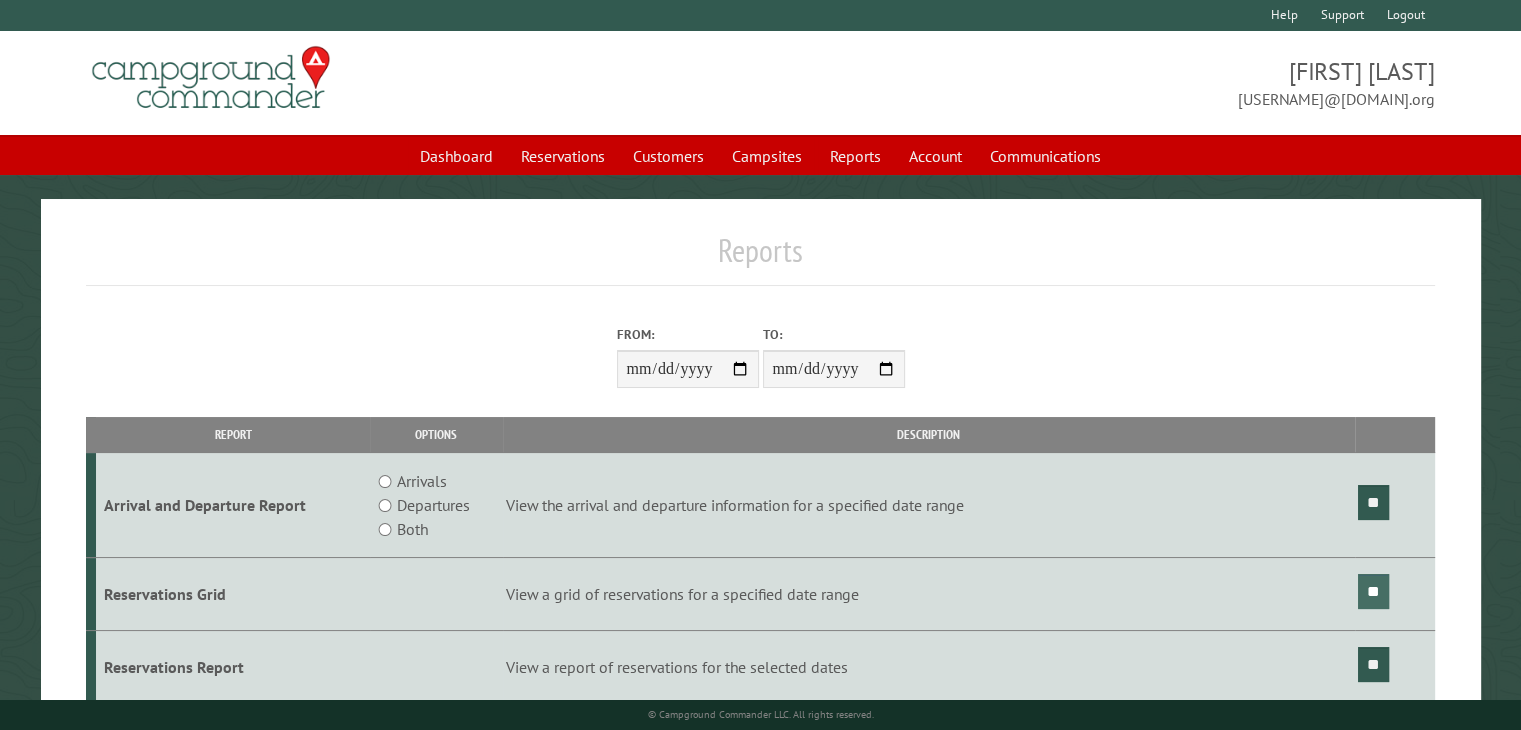 click on "**" at bounding box center [1373, 591] 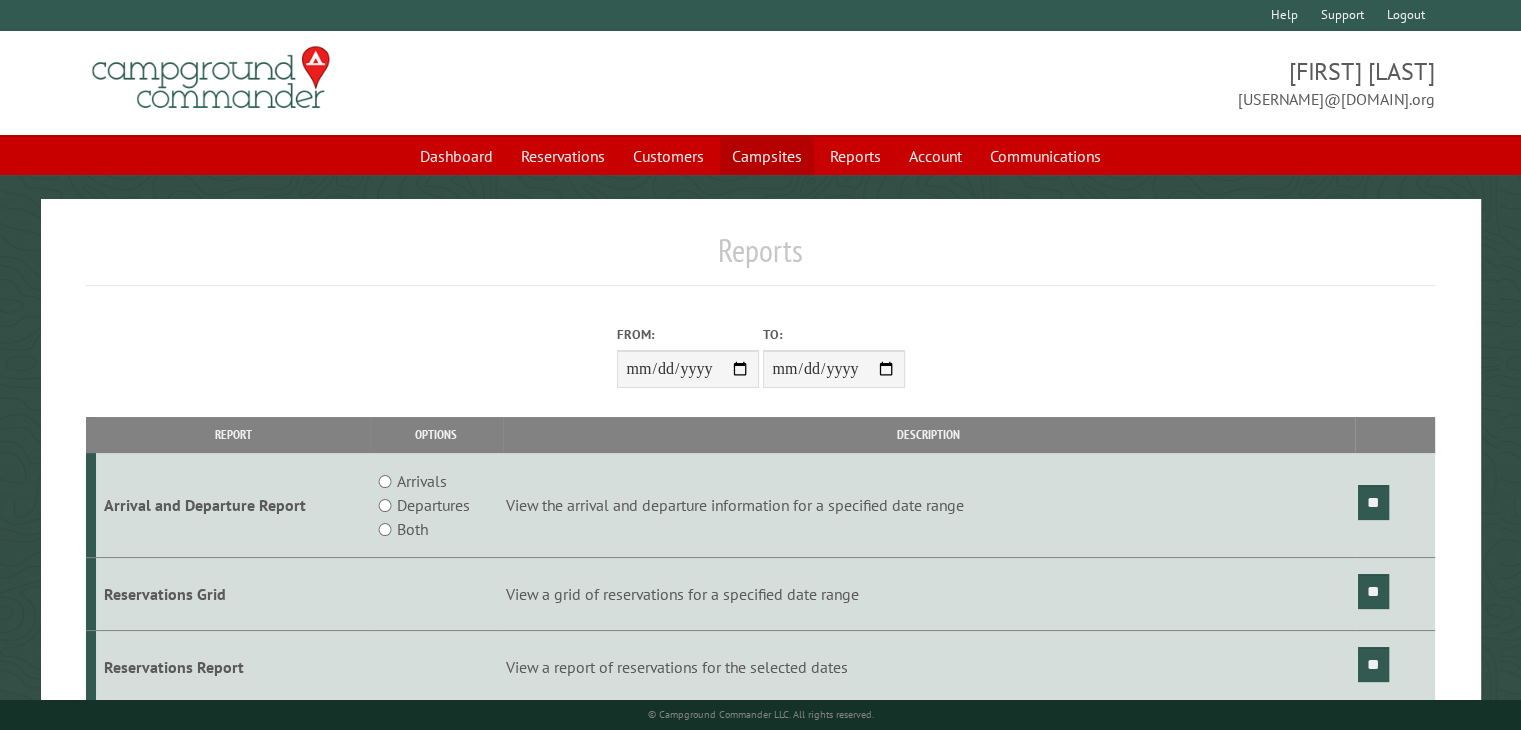 click on "Campsites" at bounding box center [767, 156] 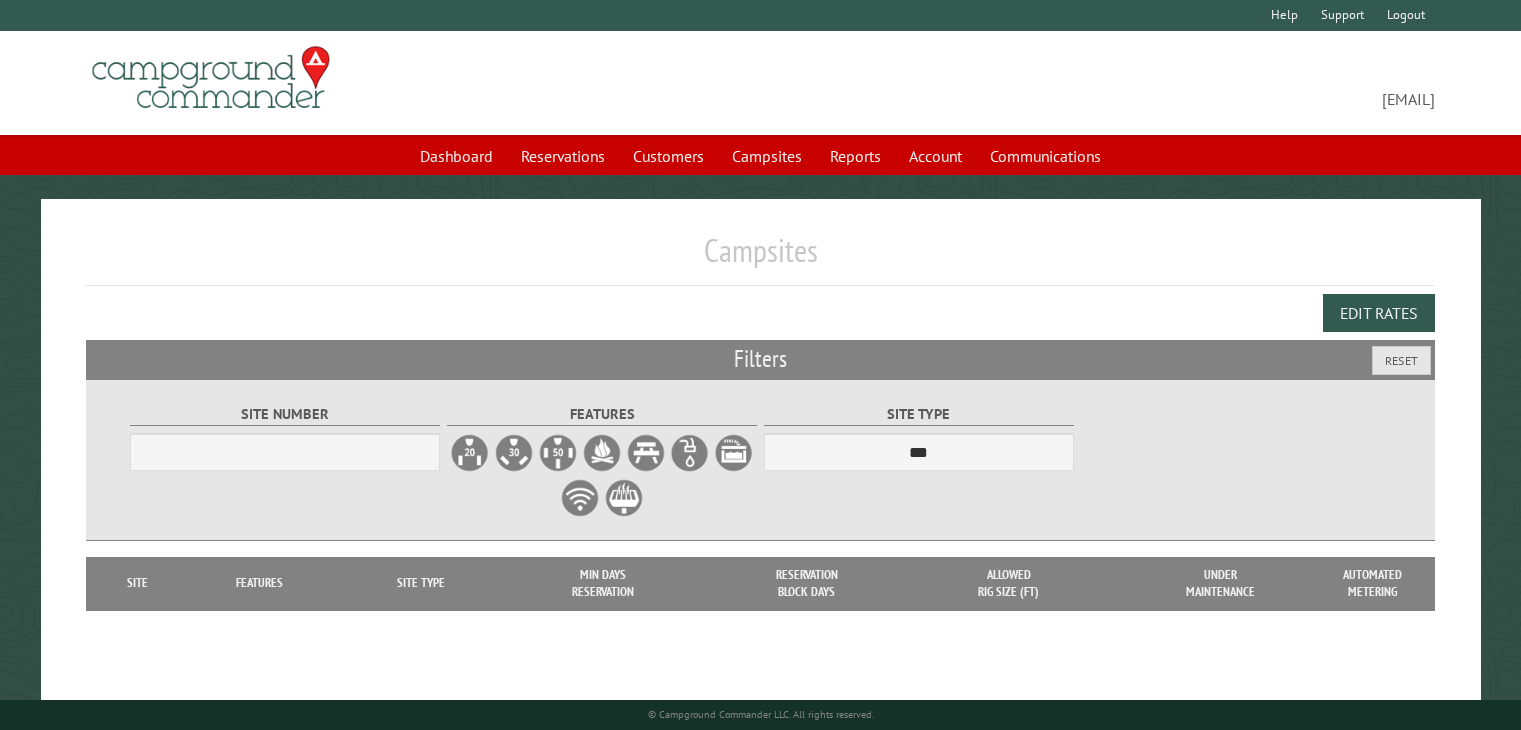 scroll, scrollTop: 0, scrollLeft: 0, axis: both 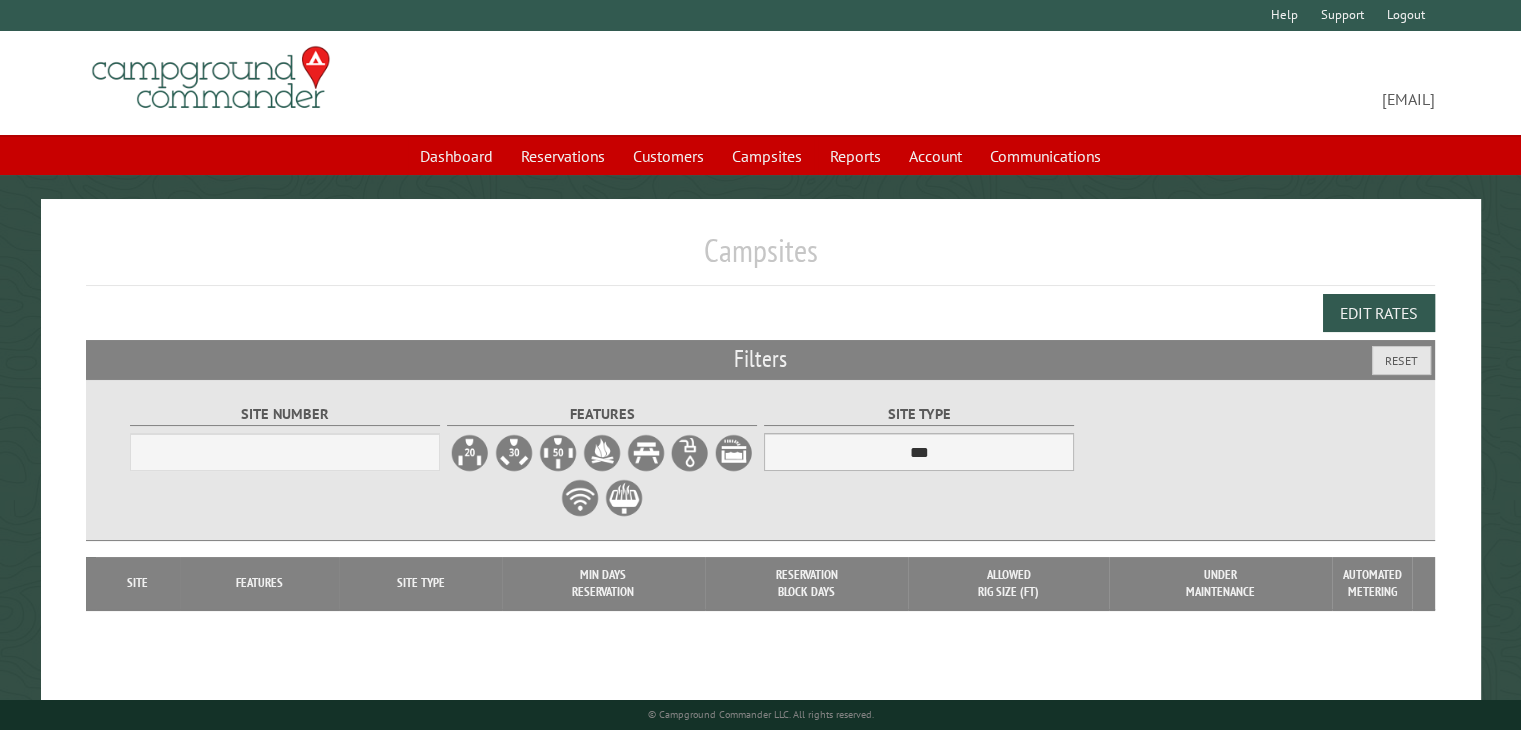 select on "***" 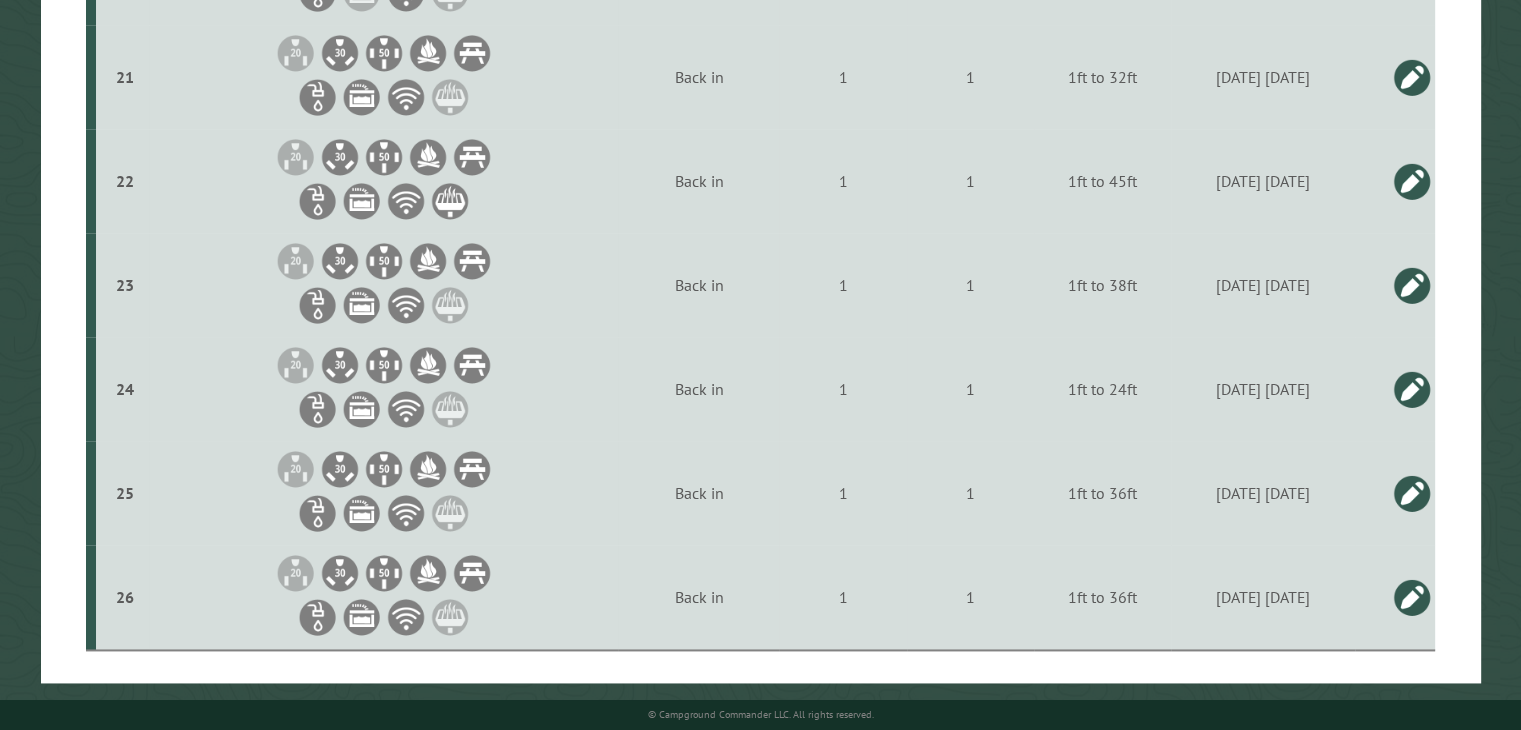 scroll, scrollTop: 2700, scrollLeft: 0, axis: vertical 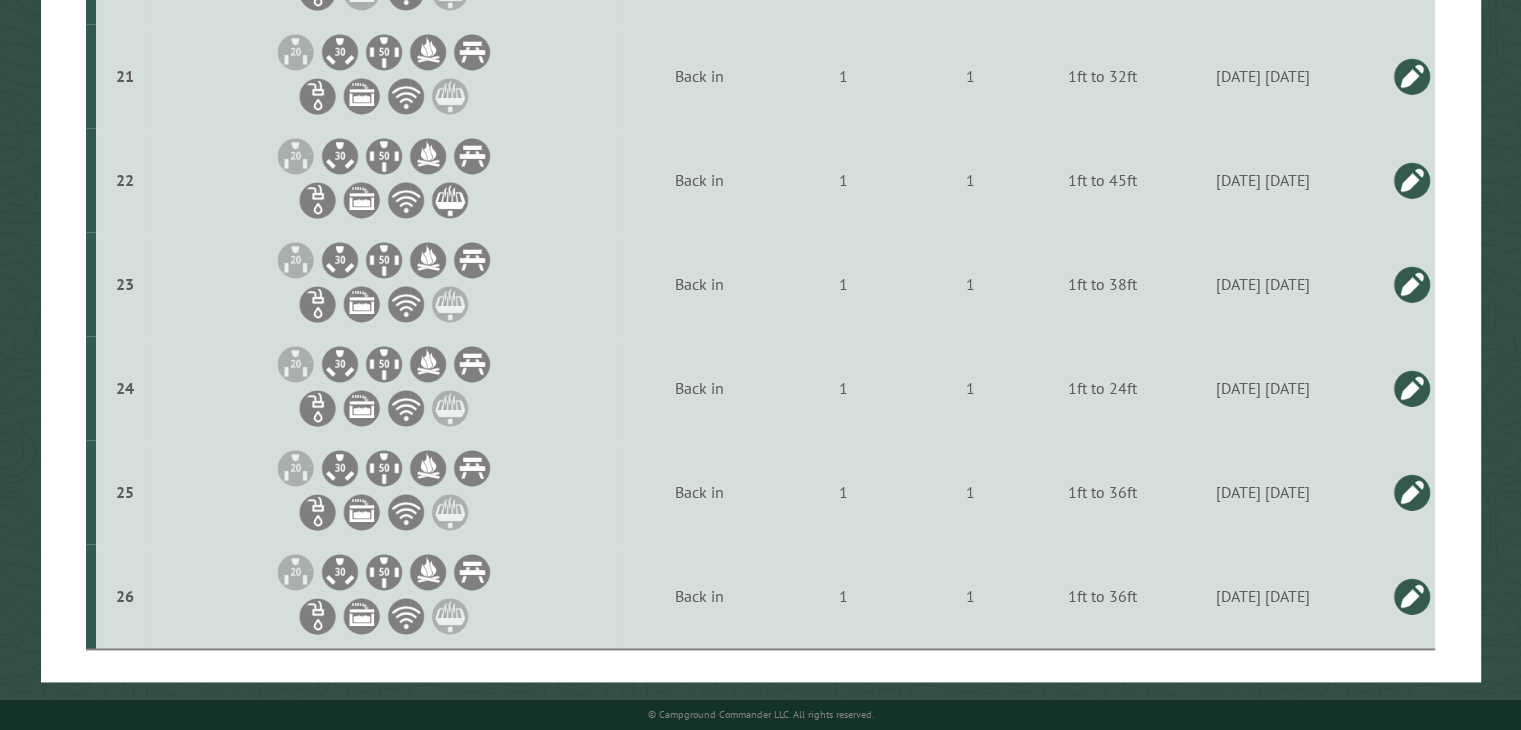 click at bounding box center (1412, 388) 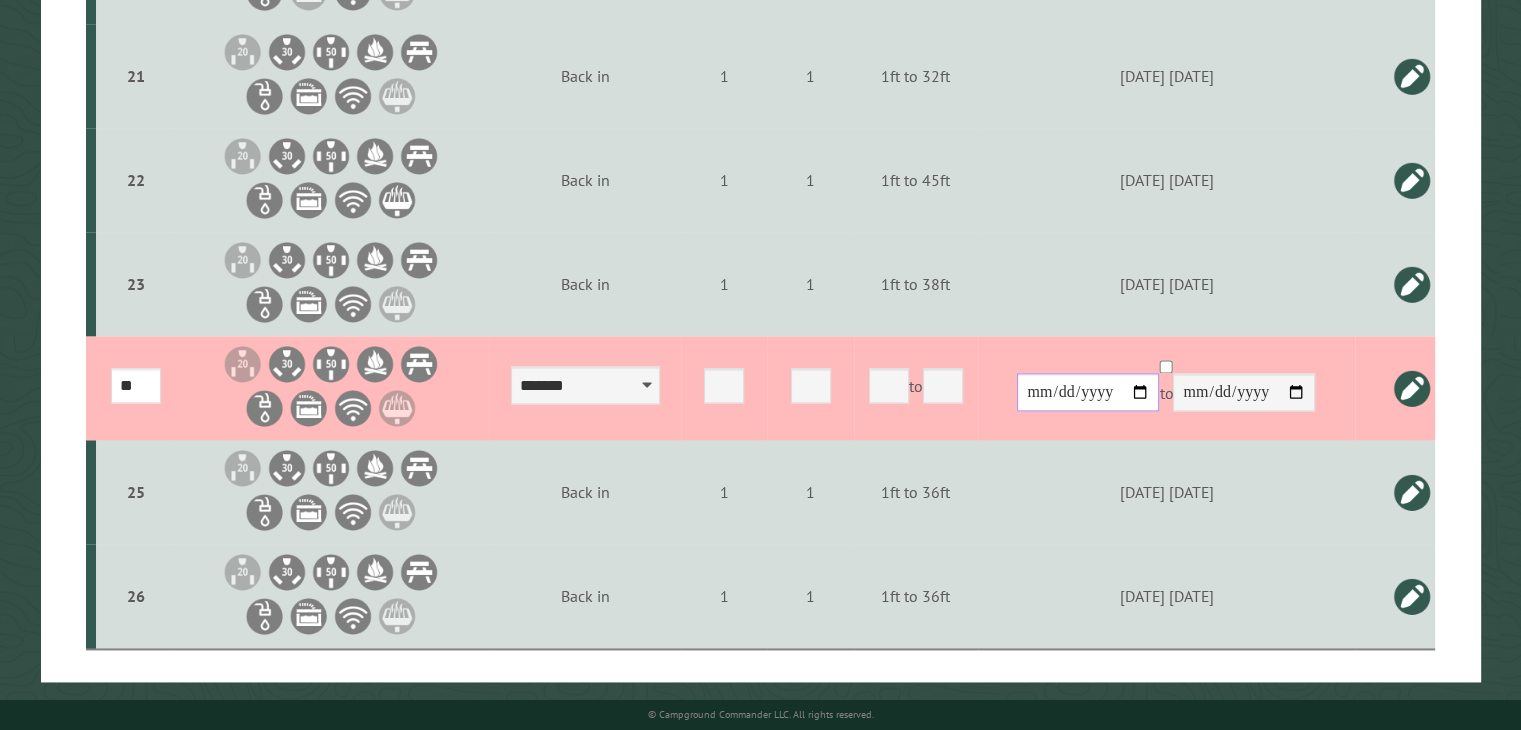 click on "**********" at bounding box center [1088, 392] 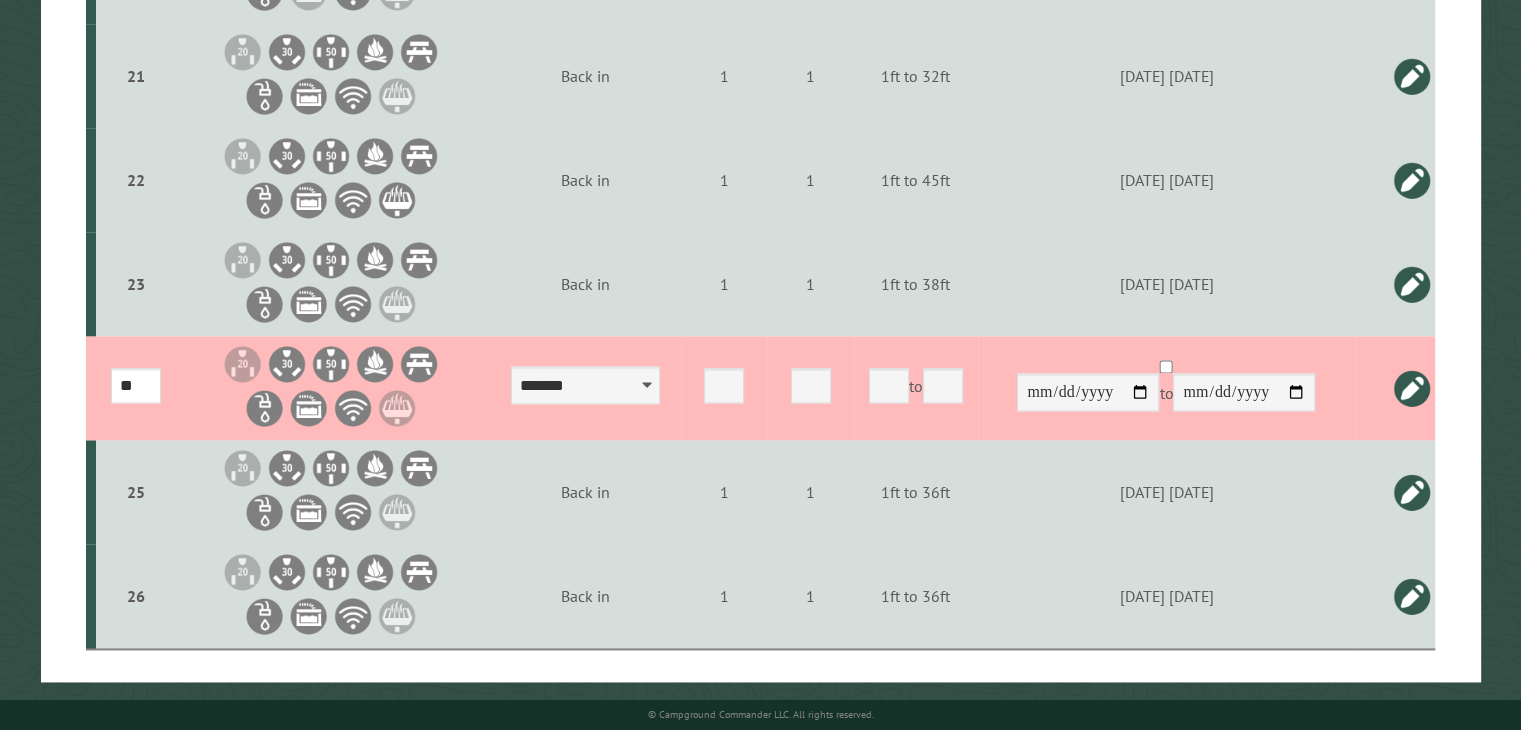 click at bounding box center [1395, 388] 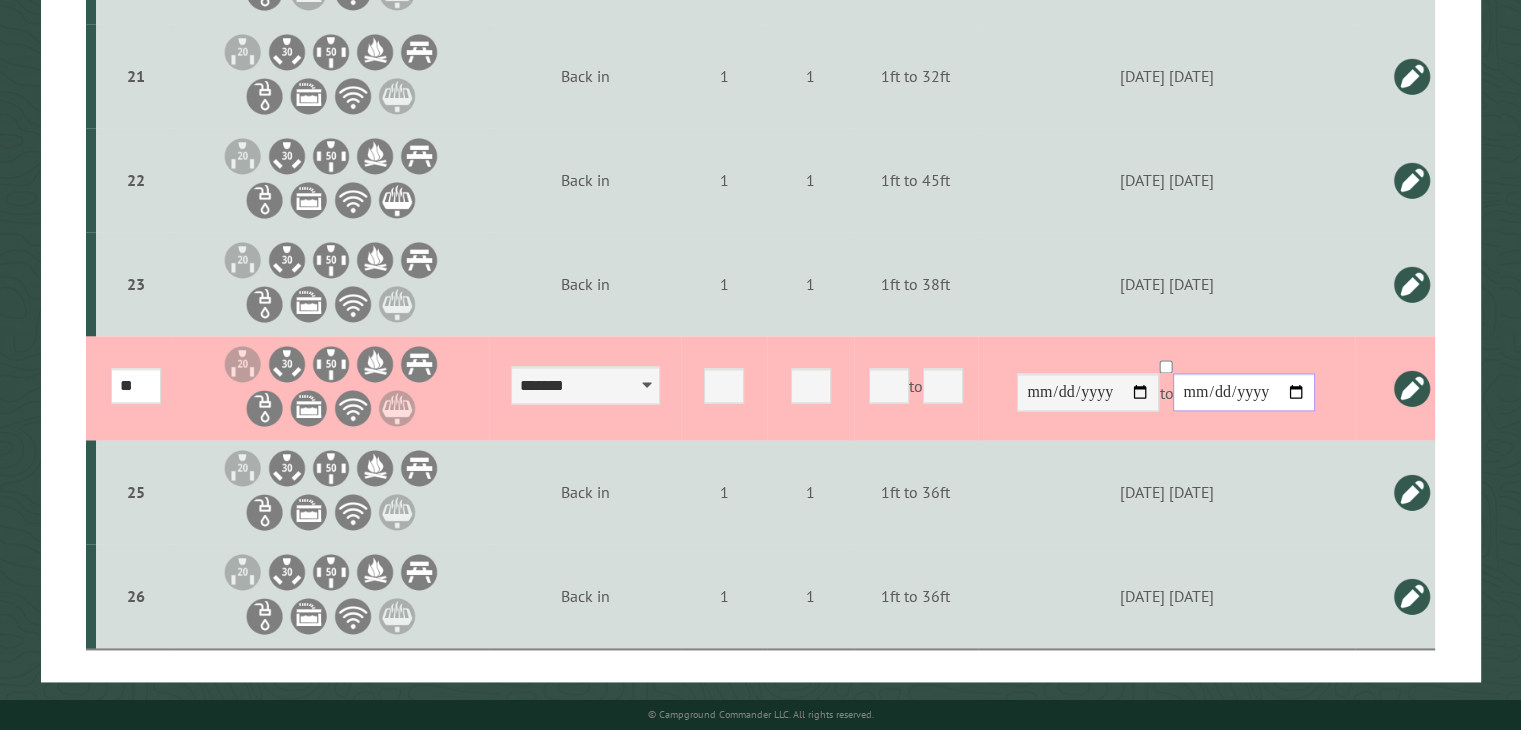 click on "**********" at bounding box center [1244, 392] 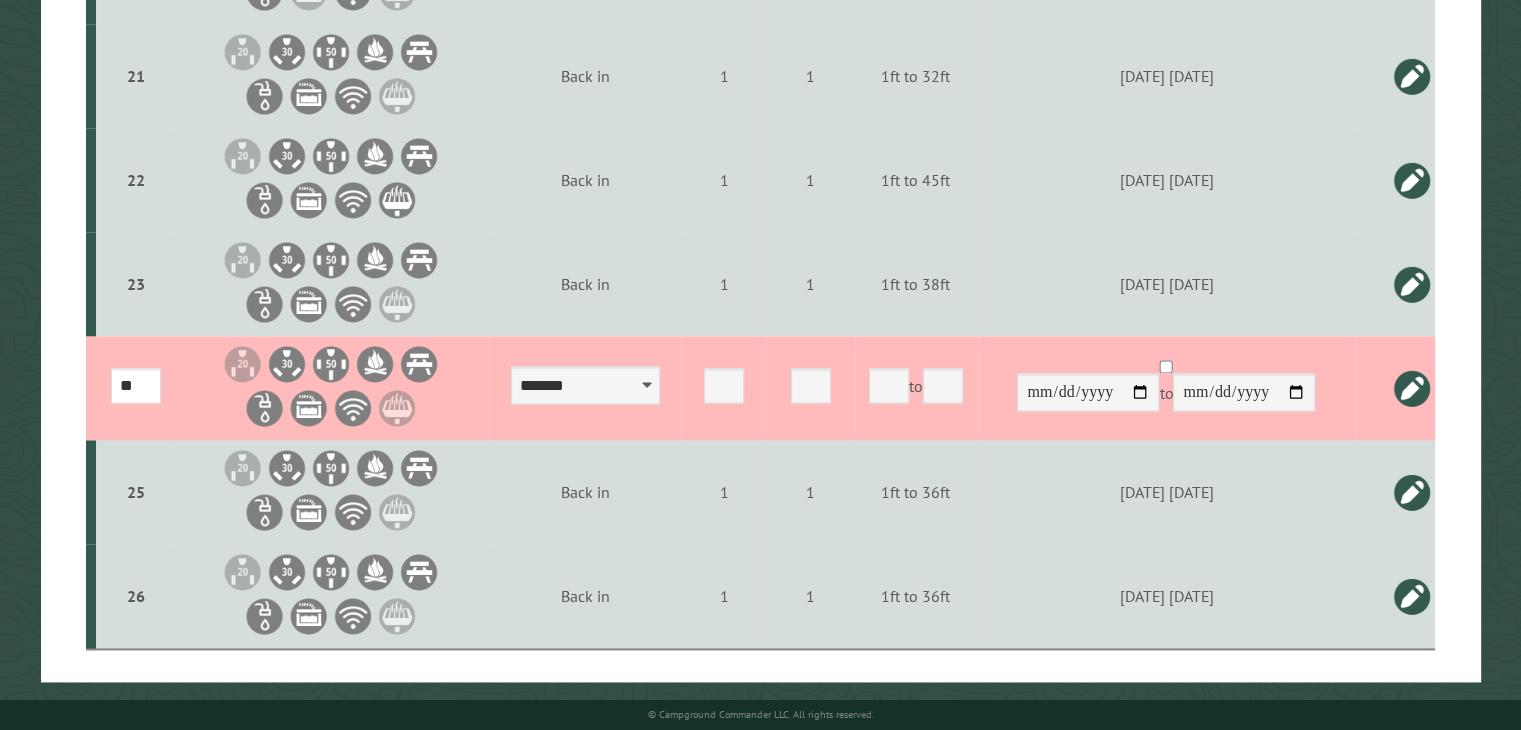 click at bounding box center [1412, 388] 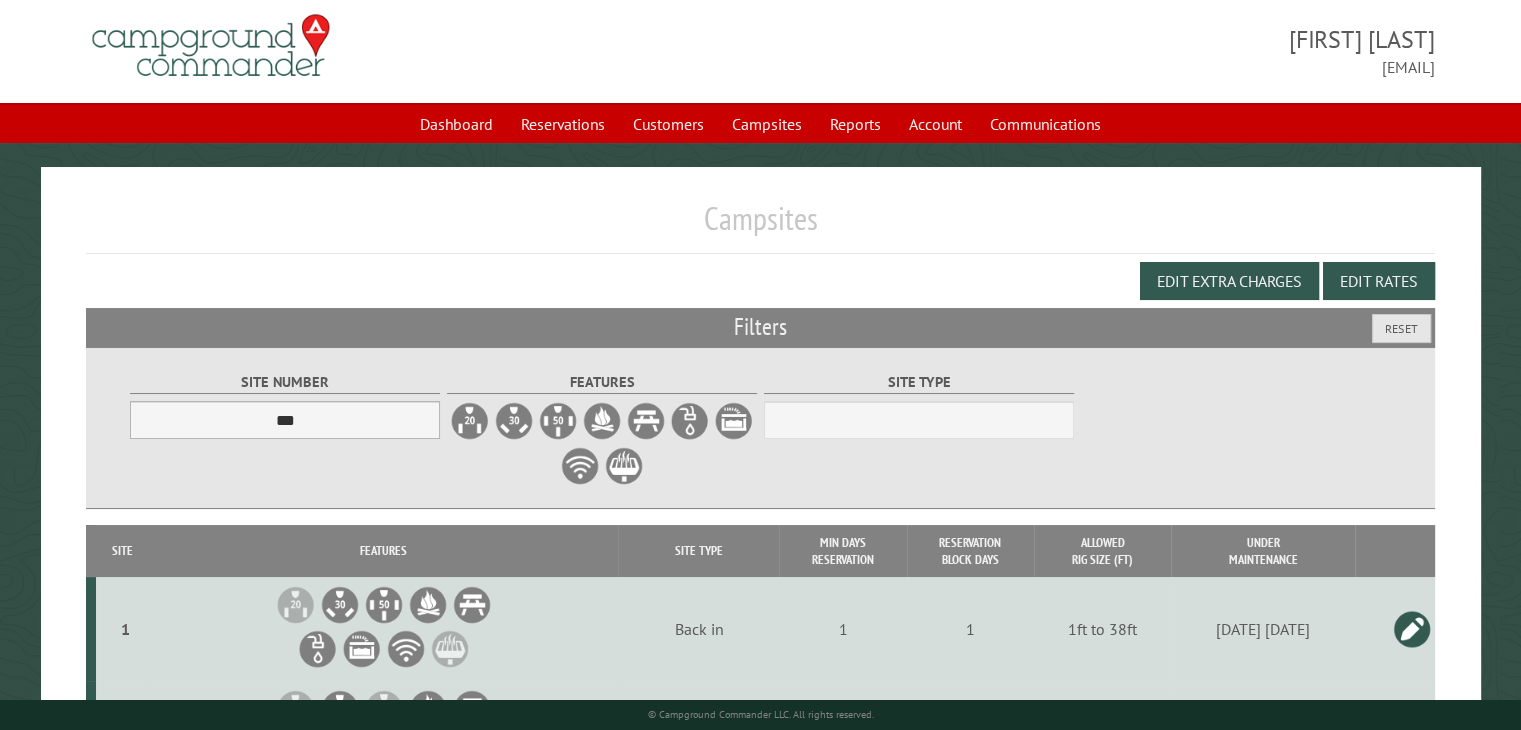 scroll, scrollTop: 0, scrollLeft: 0, axis: both 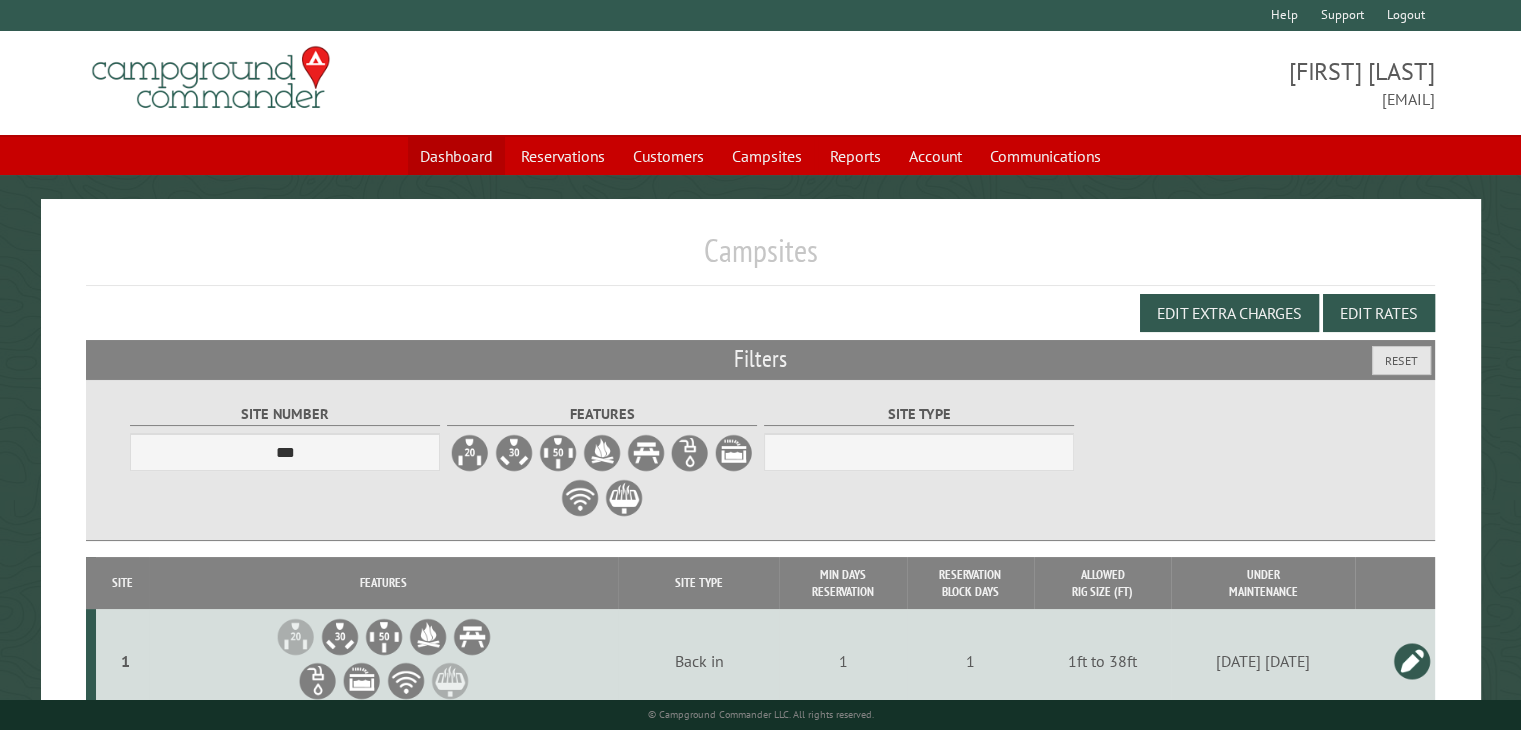 click on "Dashboard" at bounding box center [456, 156] 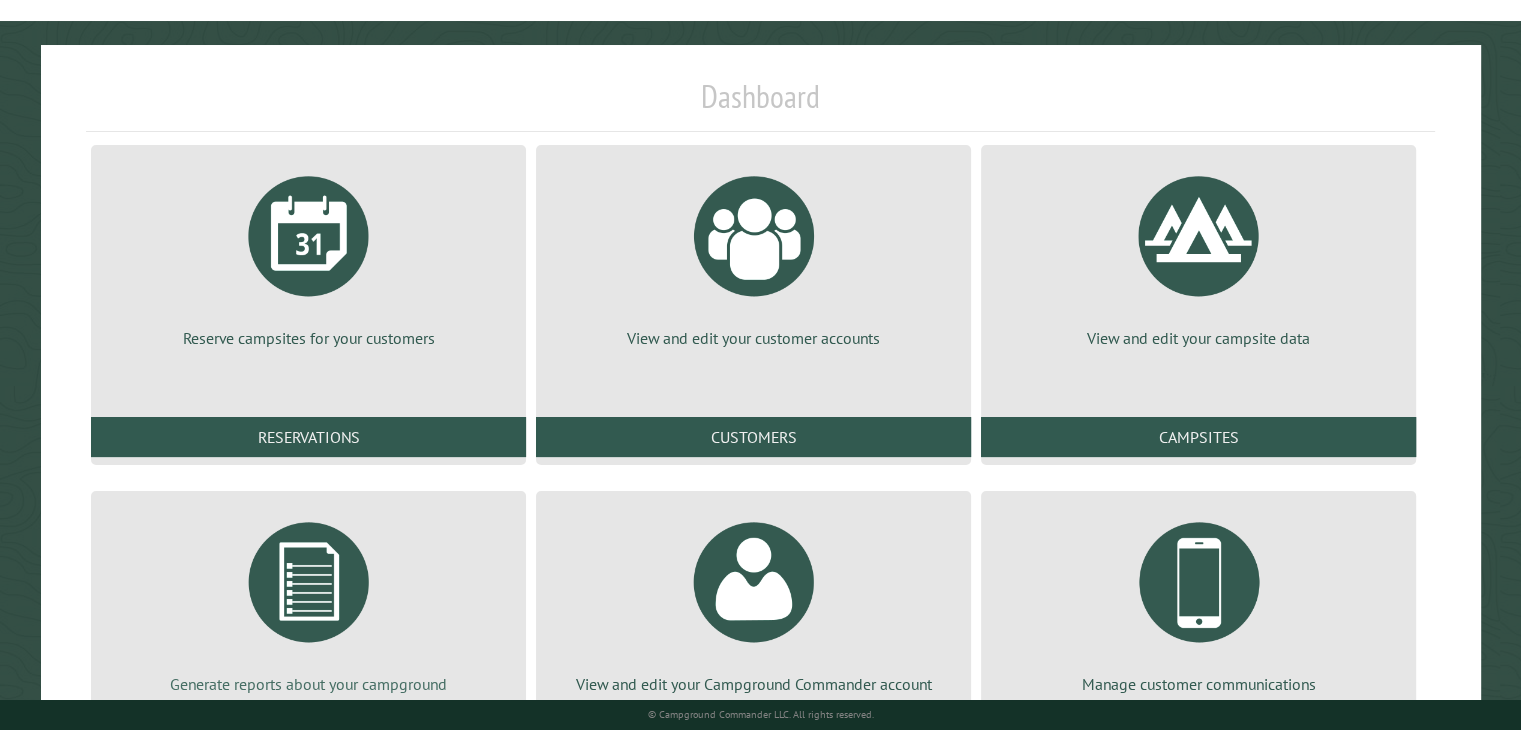 scroll, scrollTop: 272, scrollLeft: 0, axis: vertical 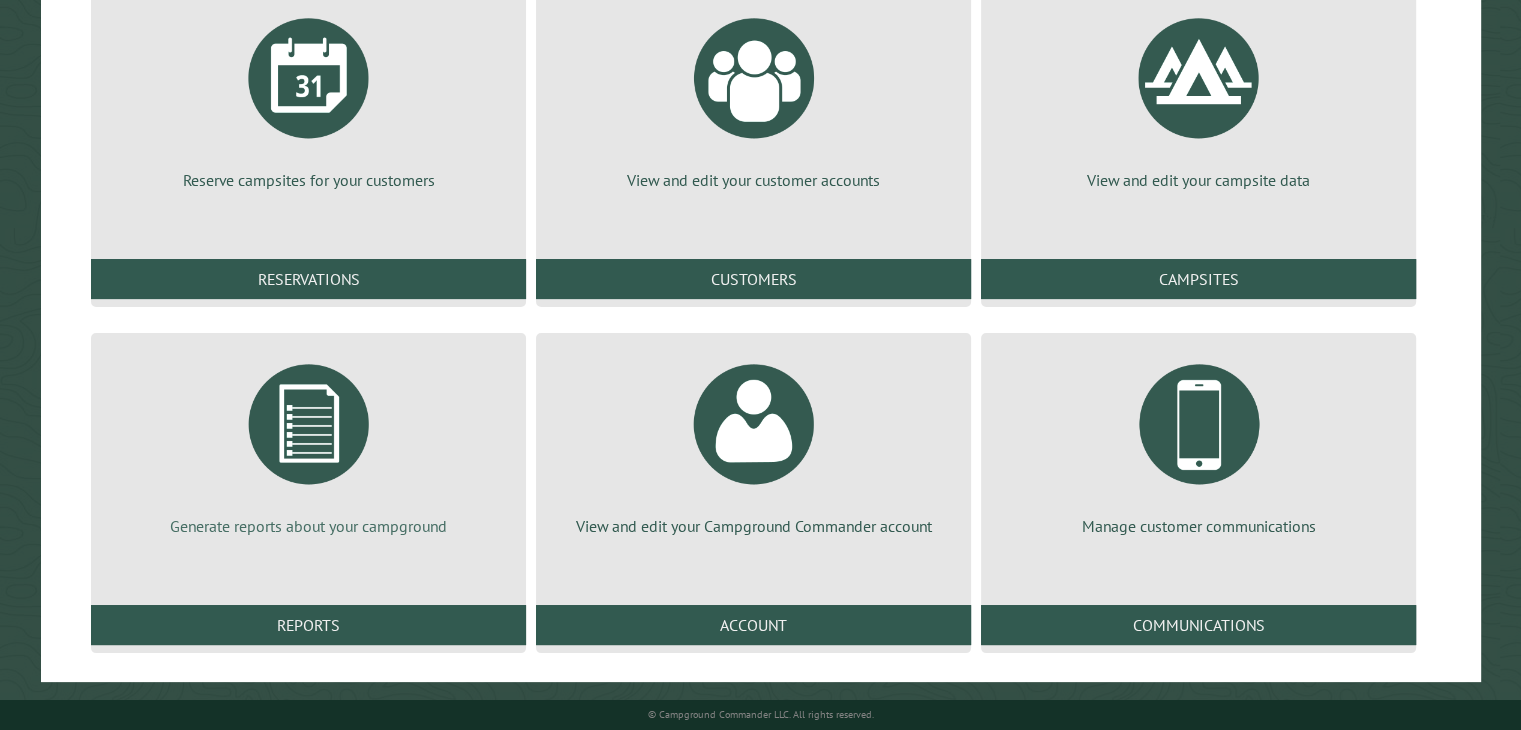 click at bounding box center (309, 424) 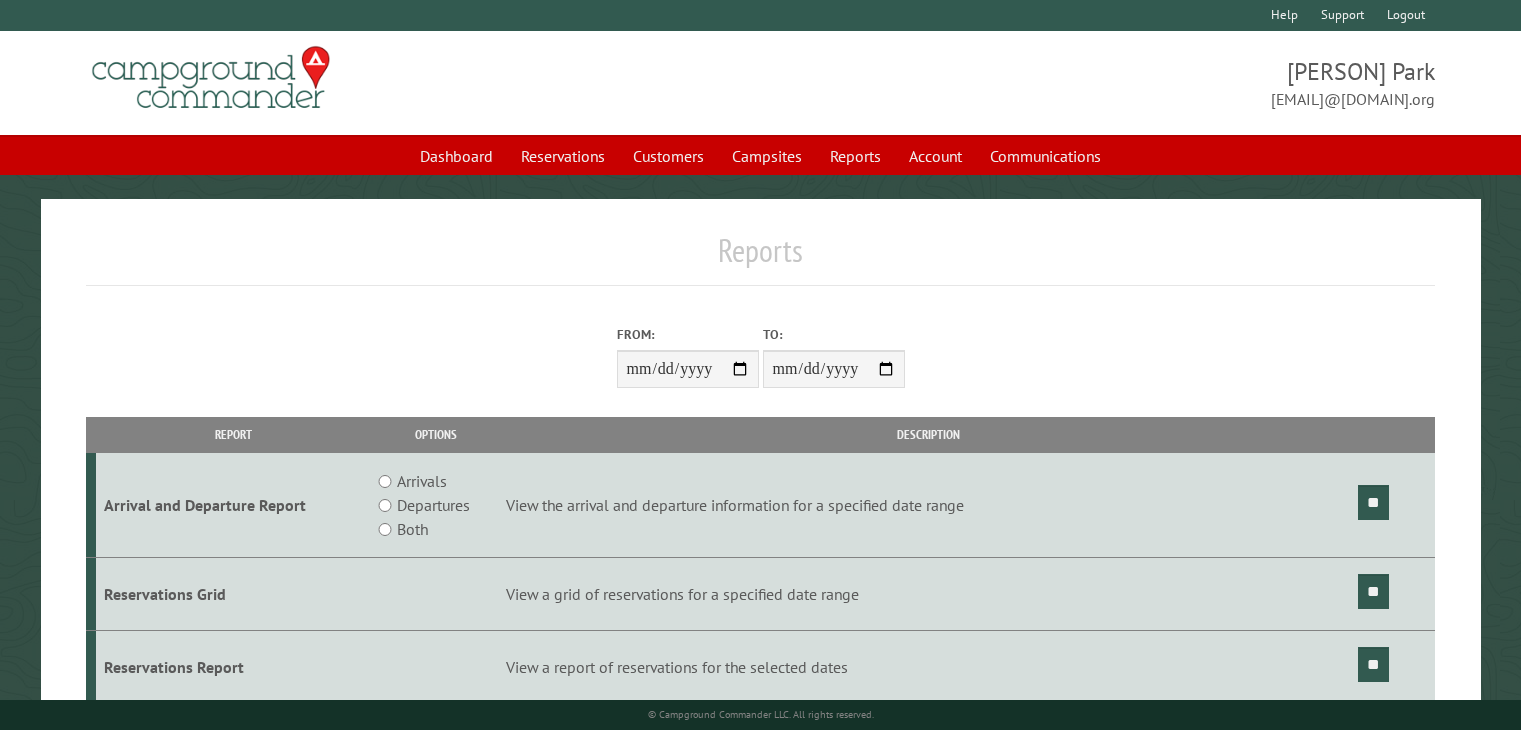 scroll, scrollTop: 0, scrollLeft: 0, axis: both 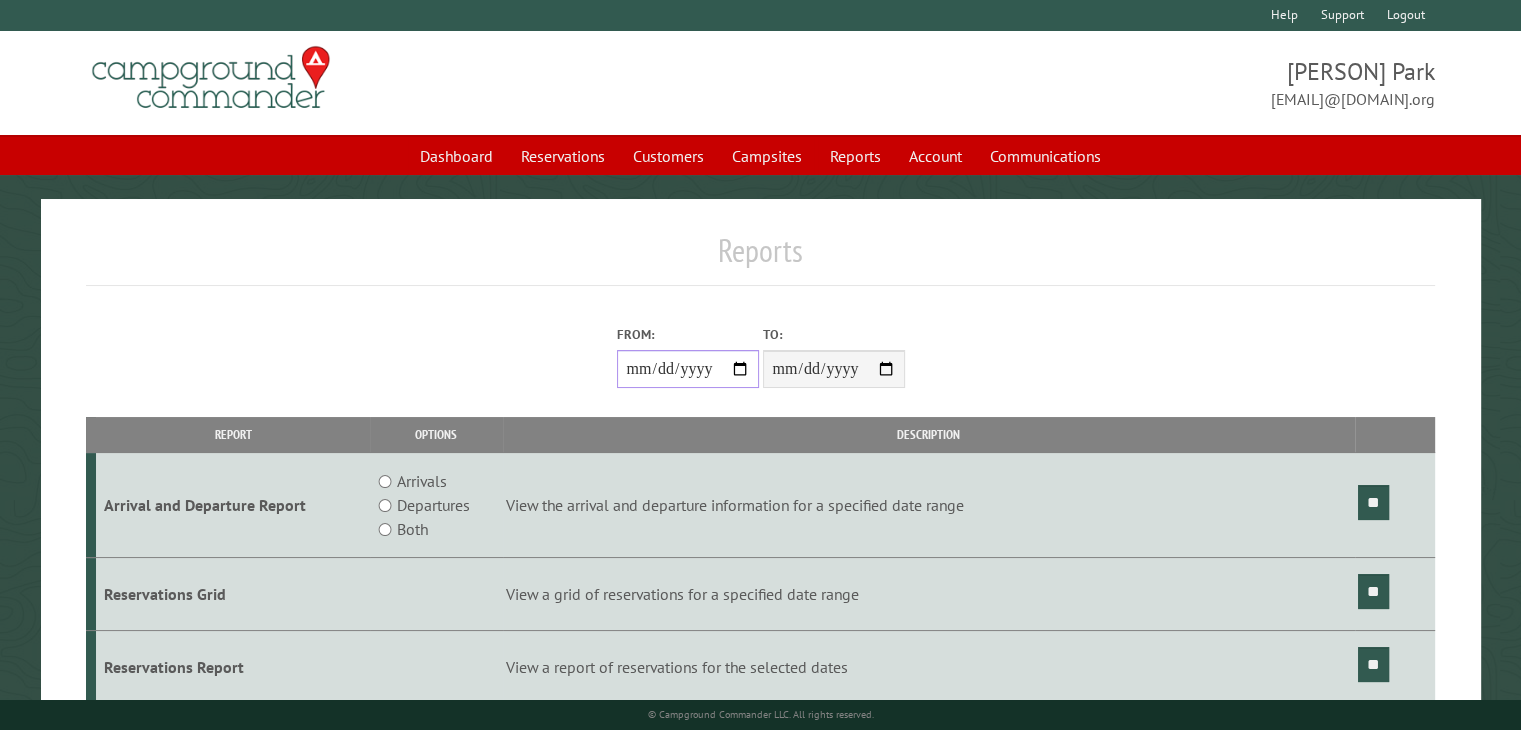 click on "From:" at bounding box center (688, 369) 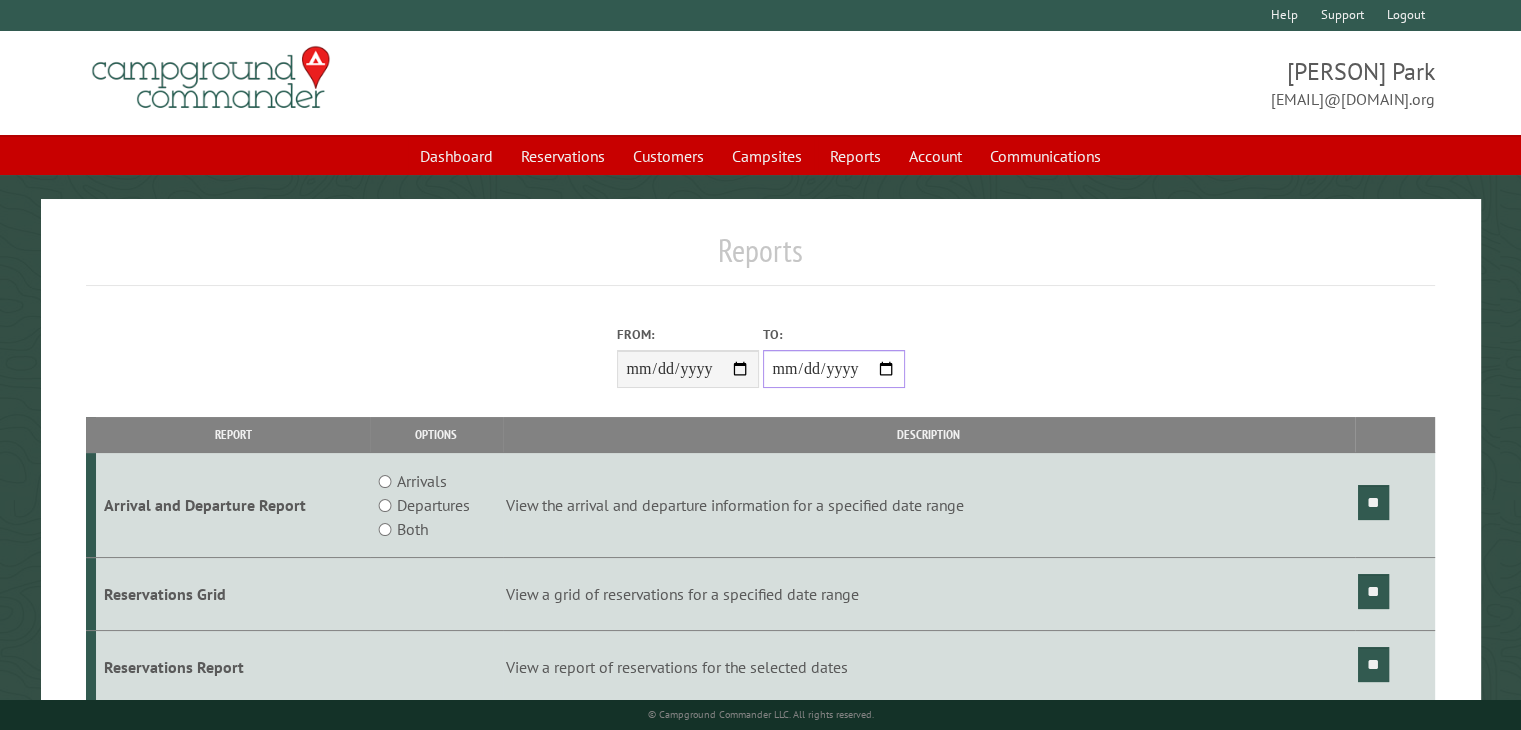 click on "**********" at bounding box center [834, 369] 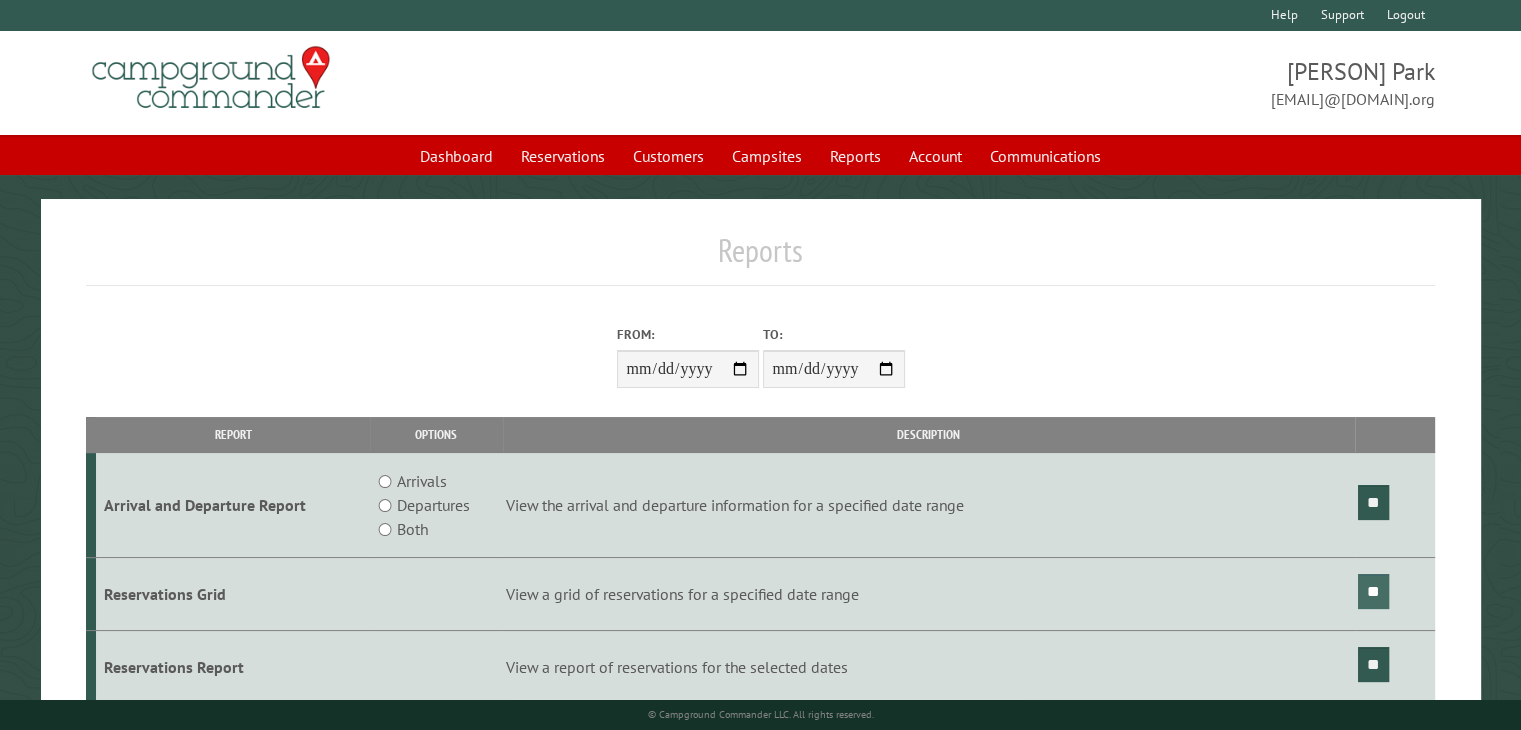 click on "**" at bounding box center [1373, 591] 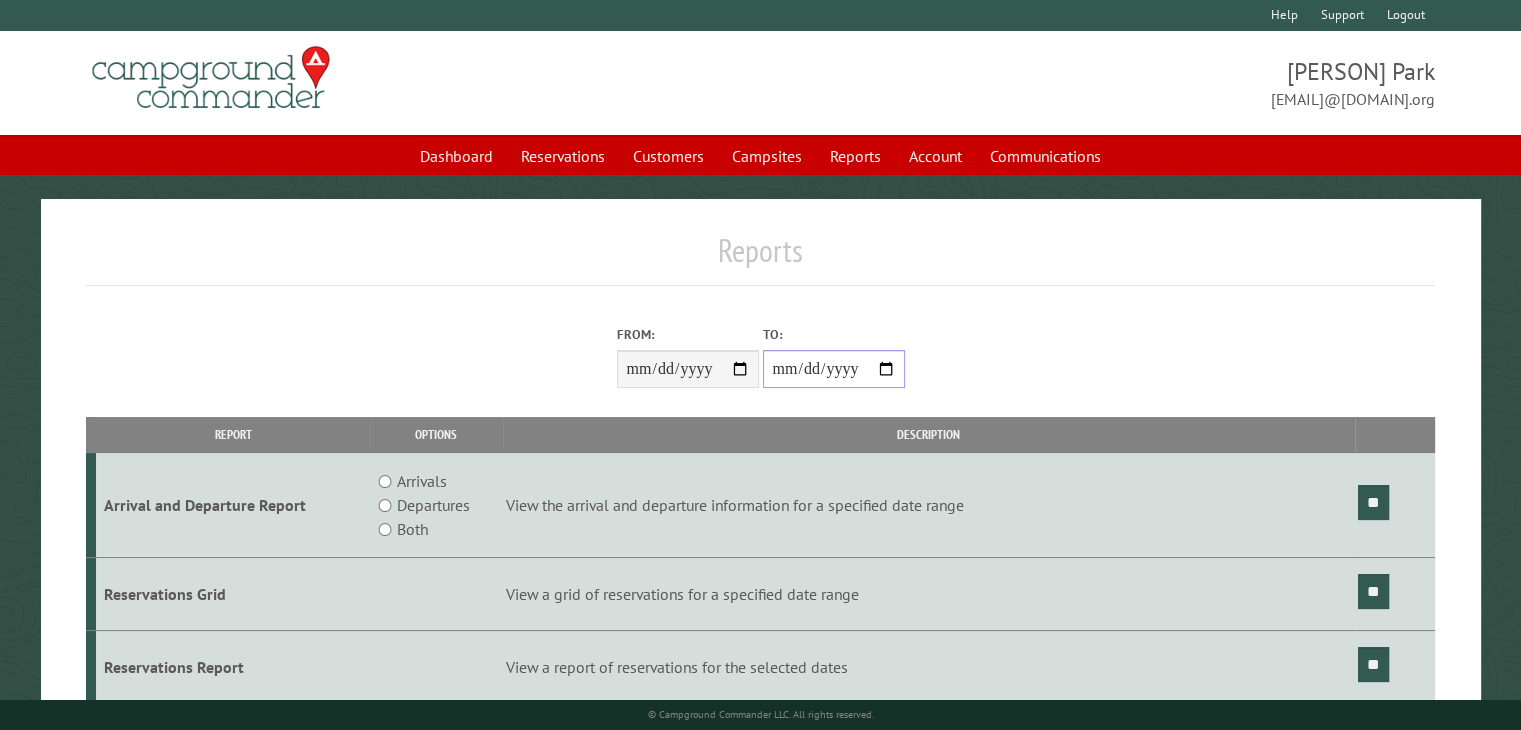 click on "**********" at bounding box center [834, 369] 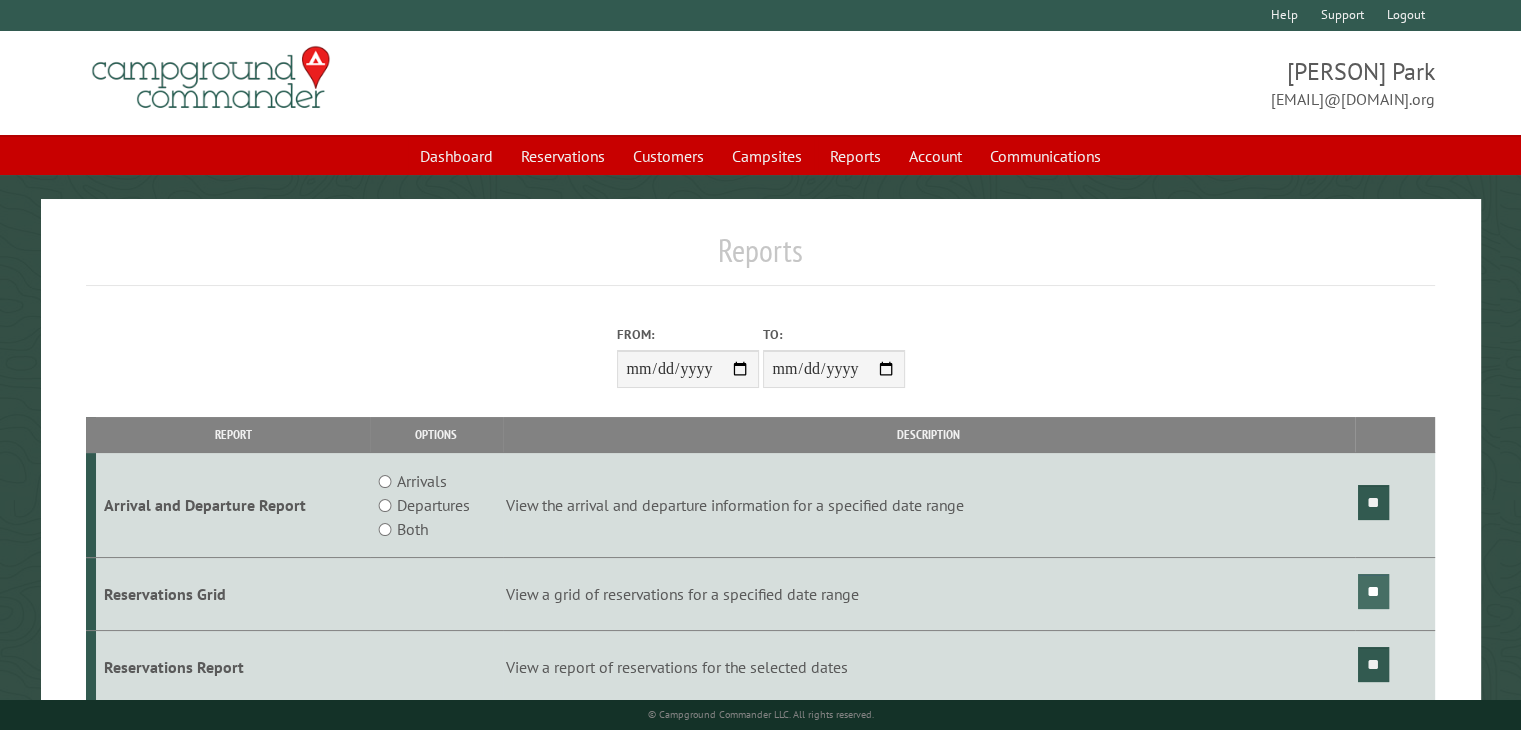 click on "**" at bounding box center [1373, 591] 